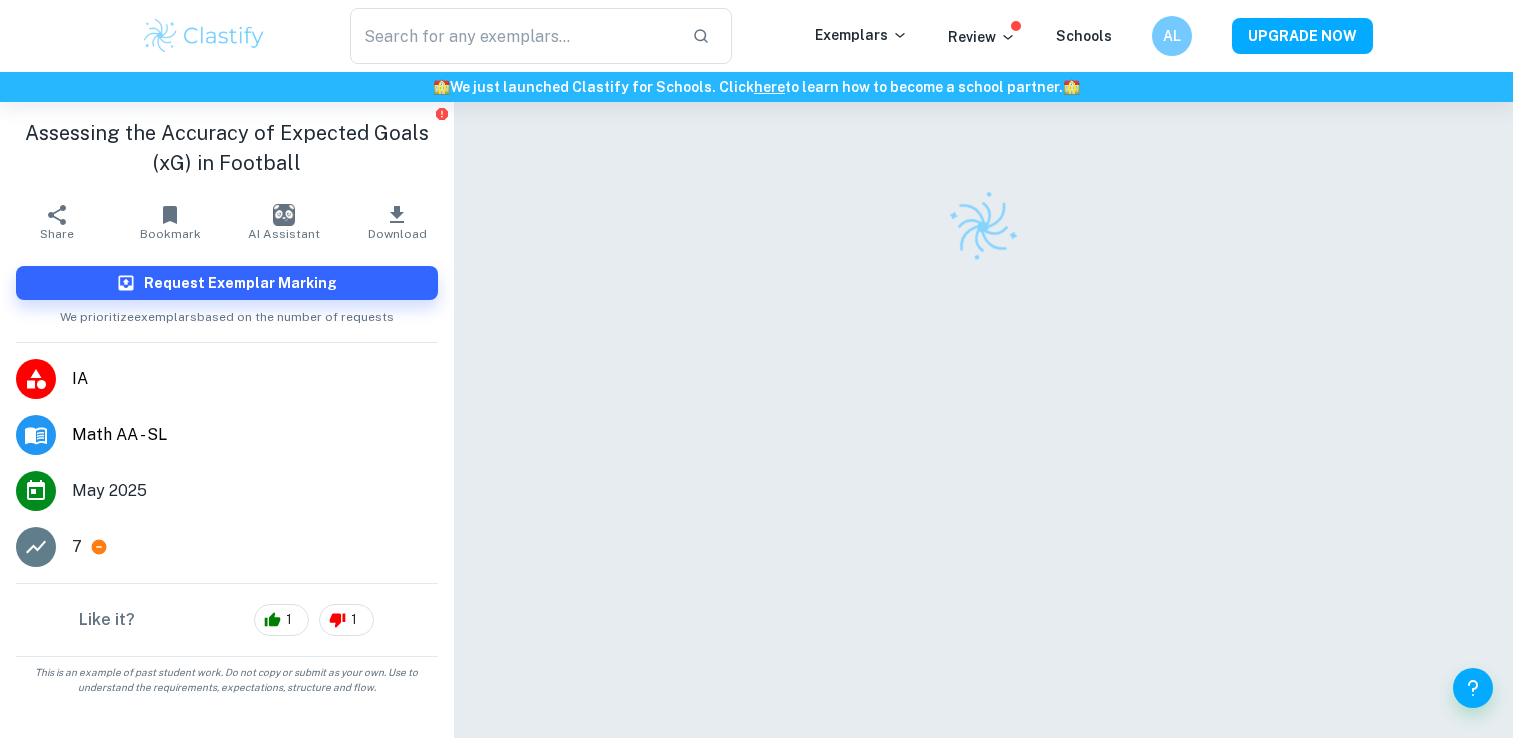 scroll, scrollTop: 0, scrollLeft: 0, axis: both 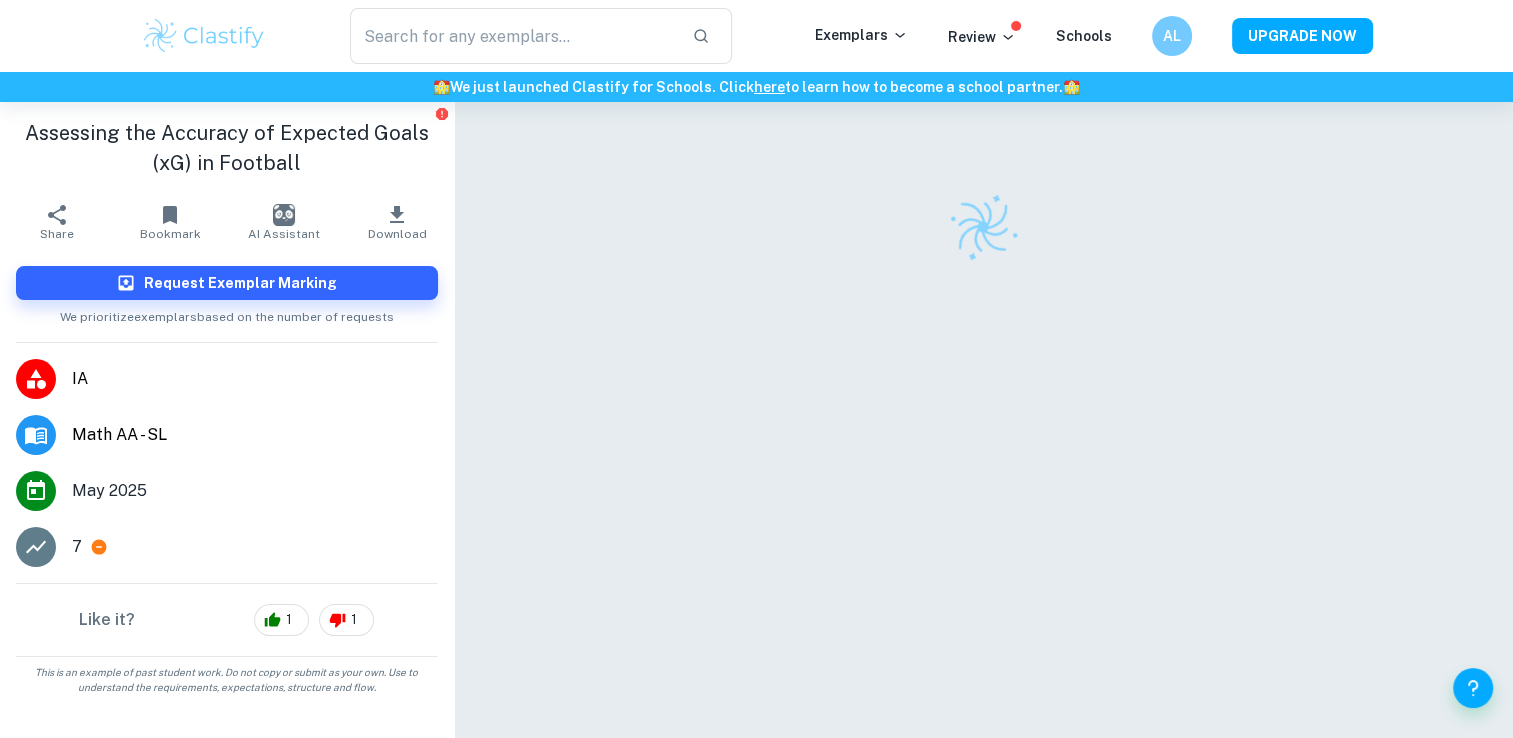 click on "​ Exemplars Review Schools AL UPGRADE NOW" at bounding box center [756, 36] 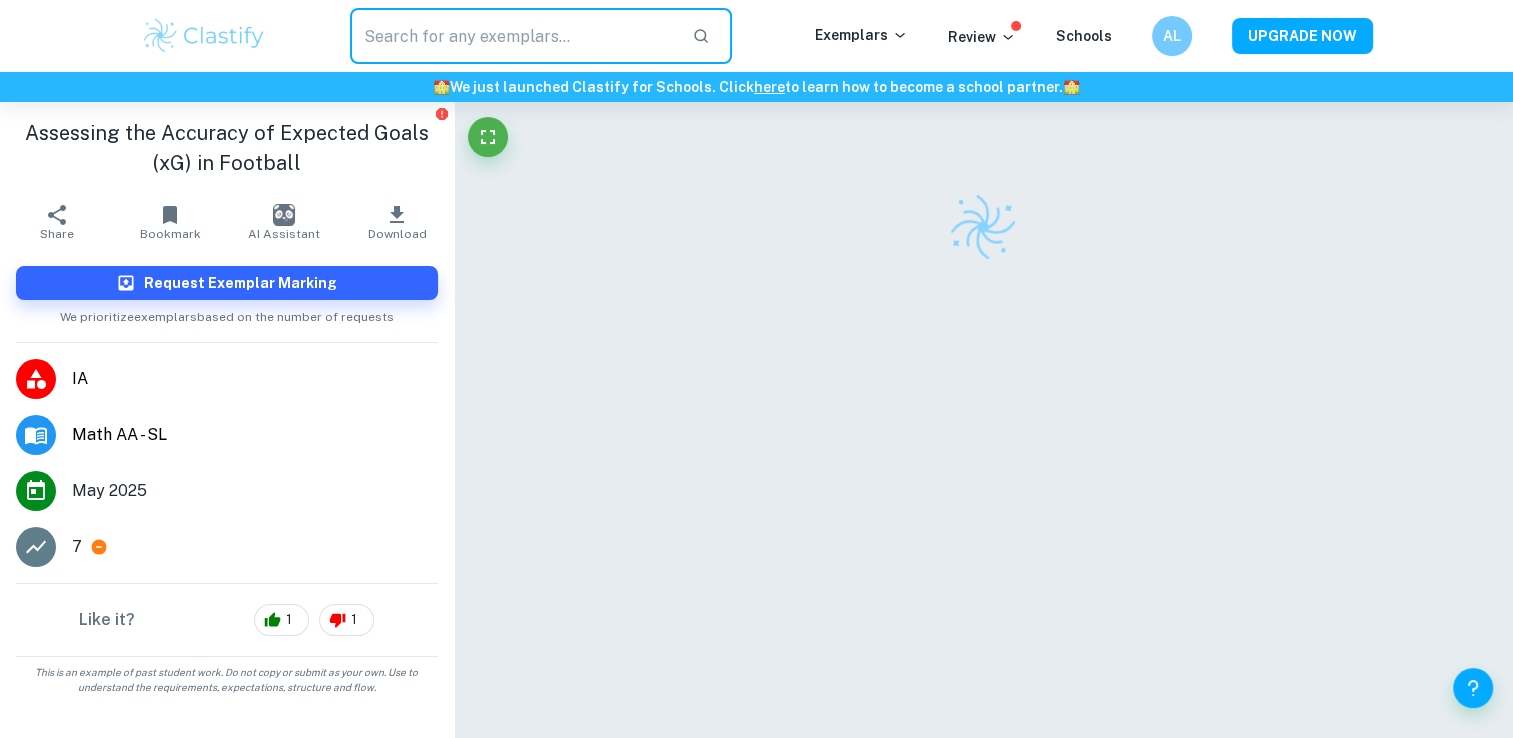 click at bounding box center [513, 36] 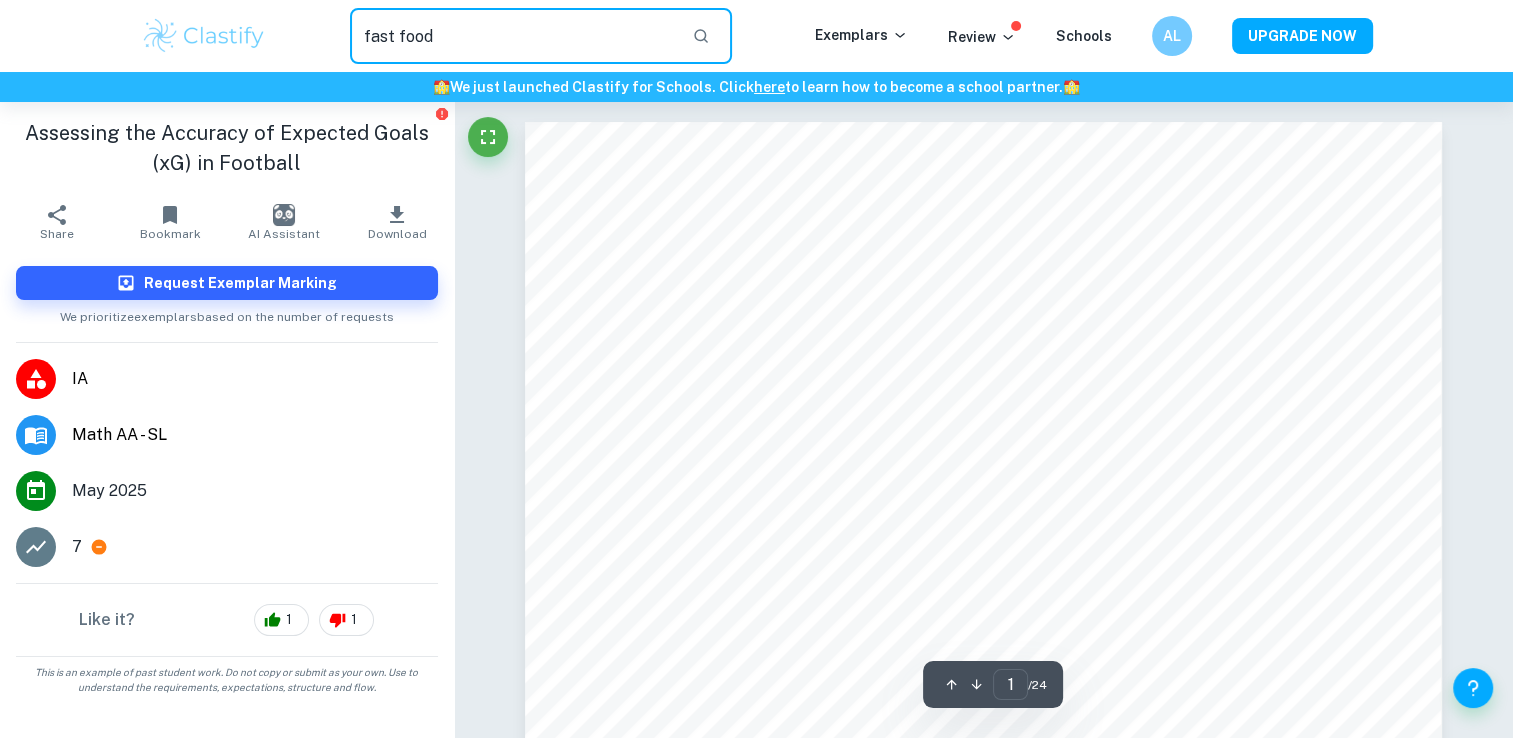type on "fast food" 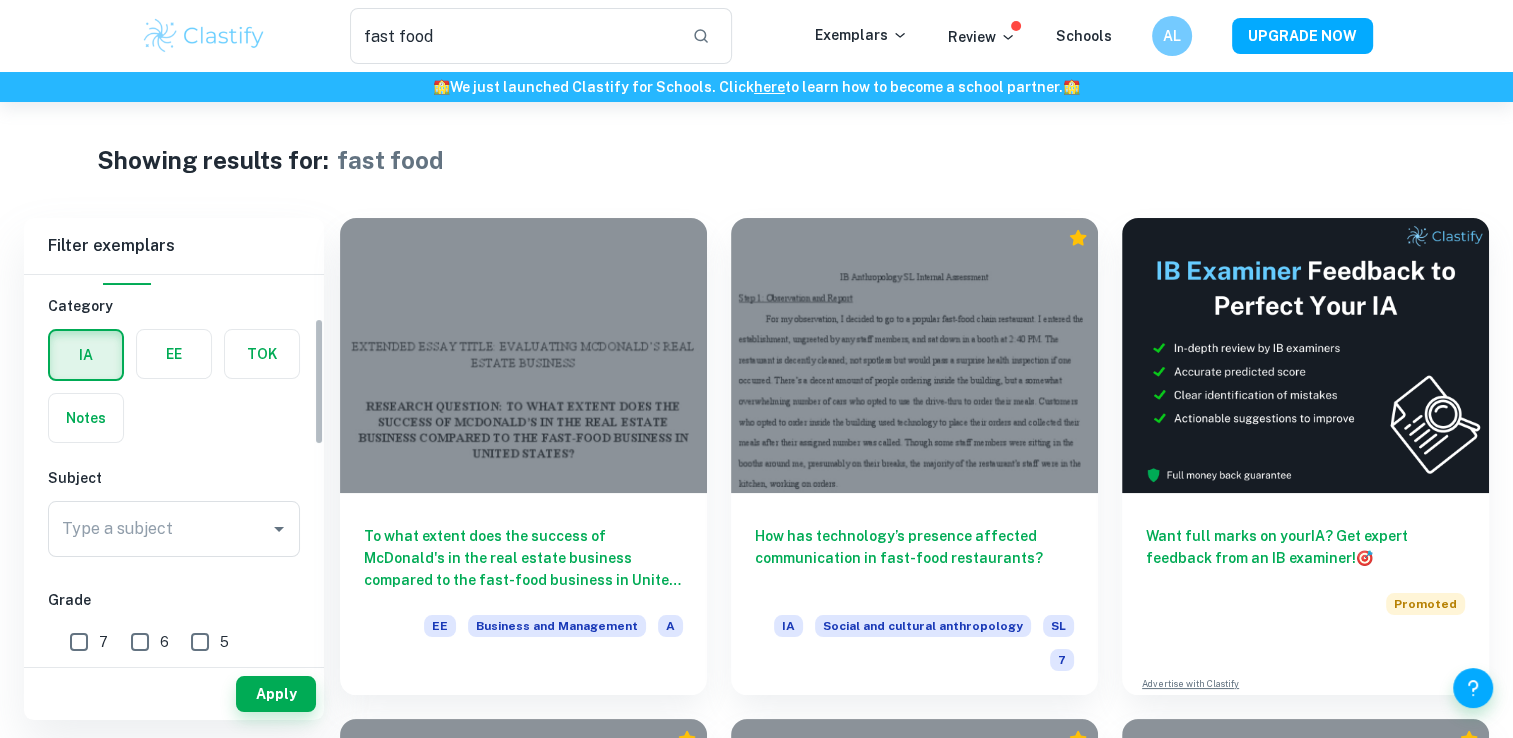 scroll, scrollTop: 200, scrollLeft: 0, axis: vertical 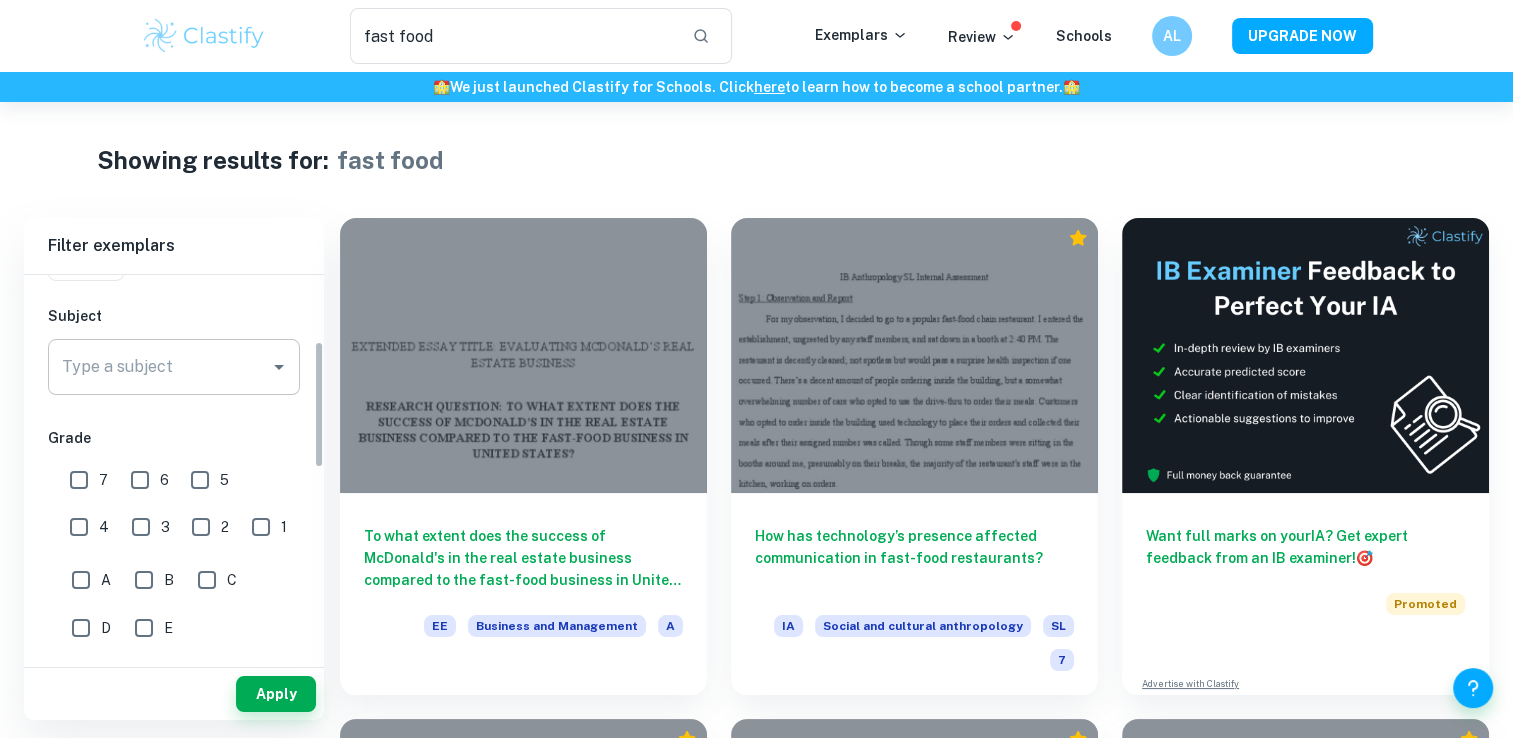 click on "Type a subject" at bounding box center (159, 367) 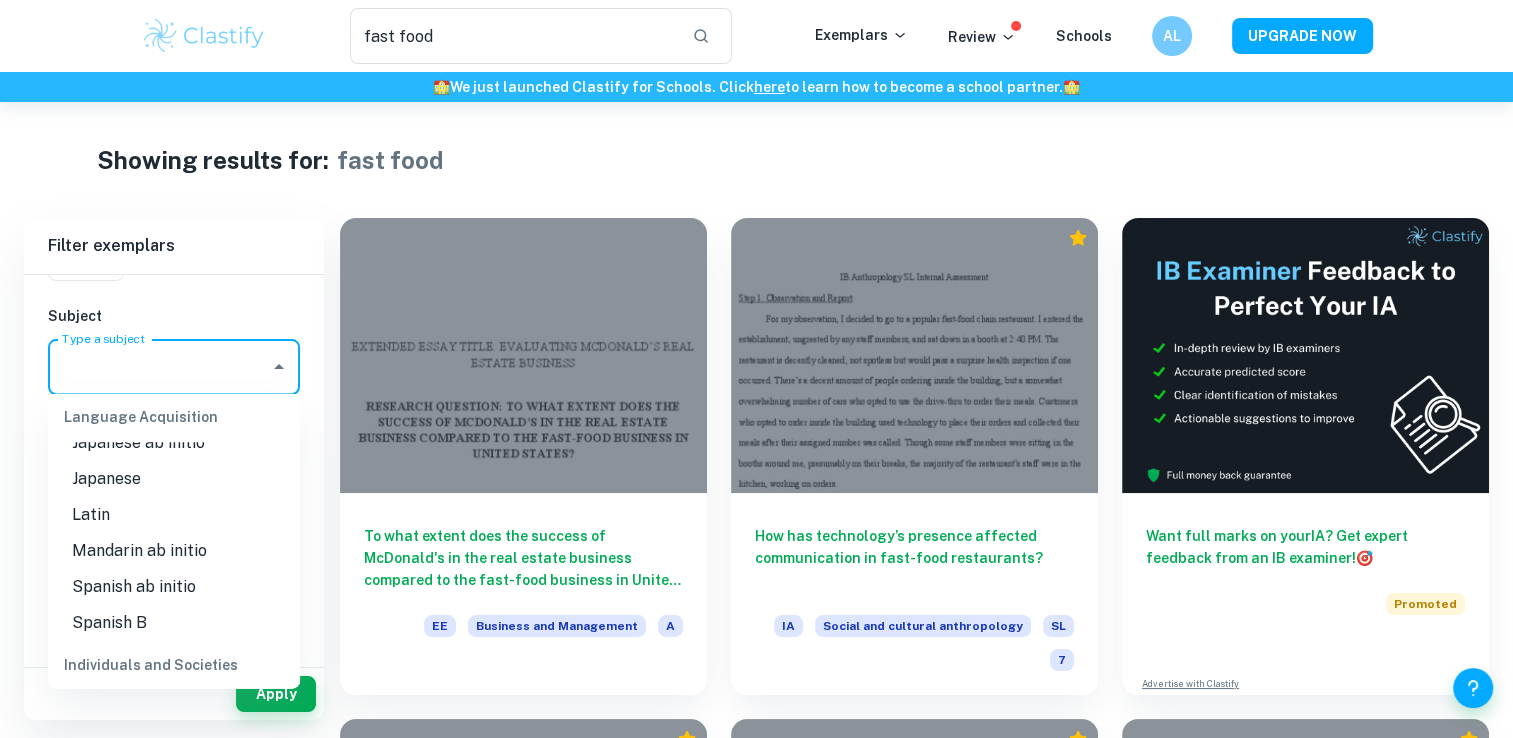 scroll, scrollTop: 1733, scrollLeft: 0, axis: vertical 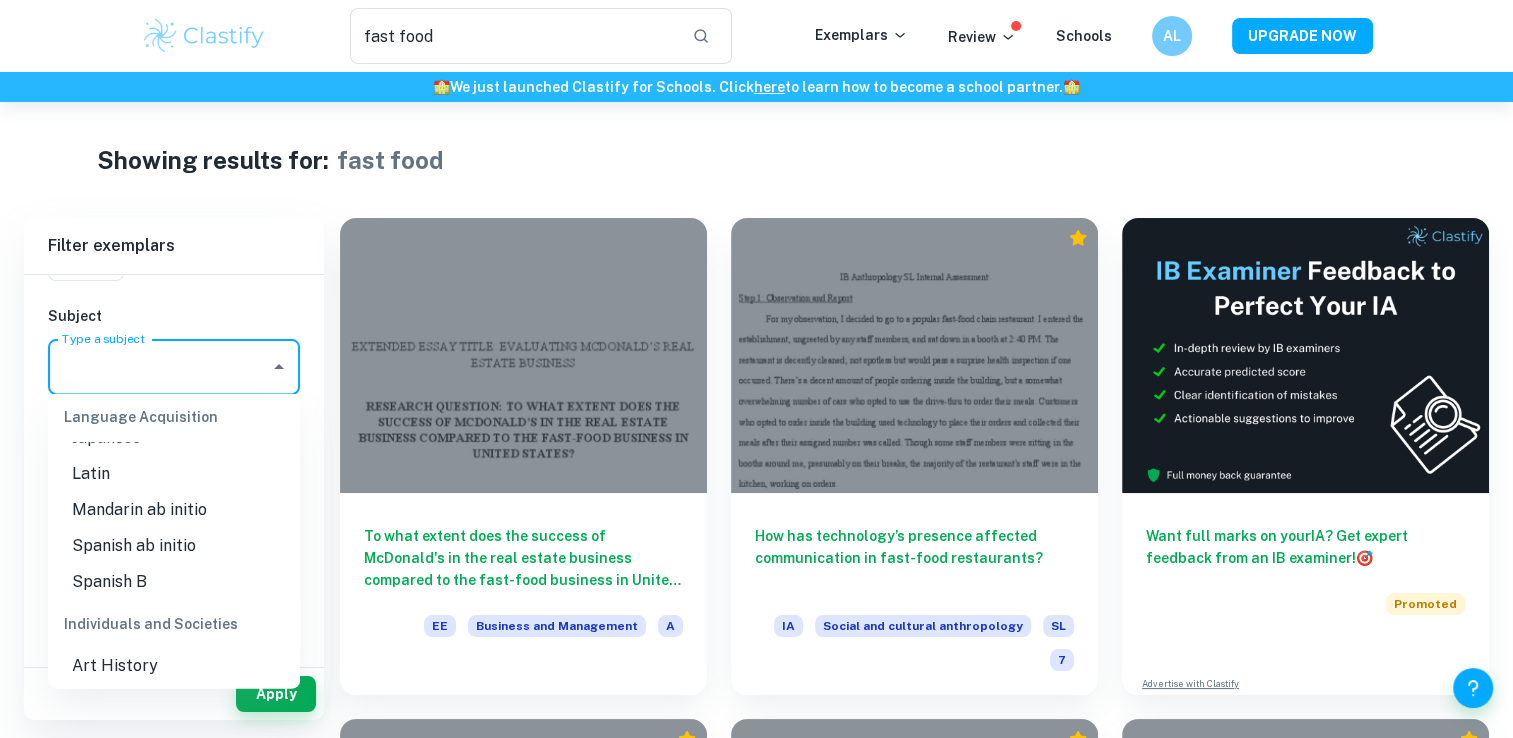 type on "n" 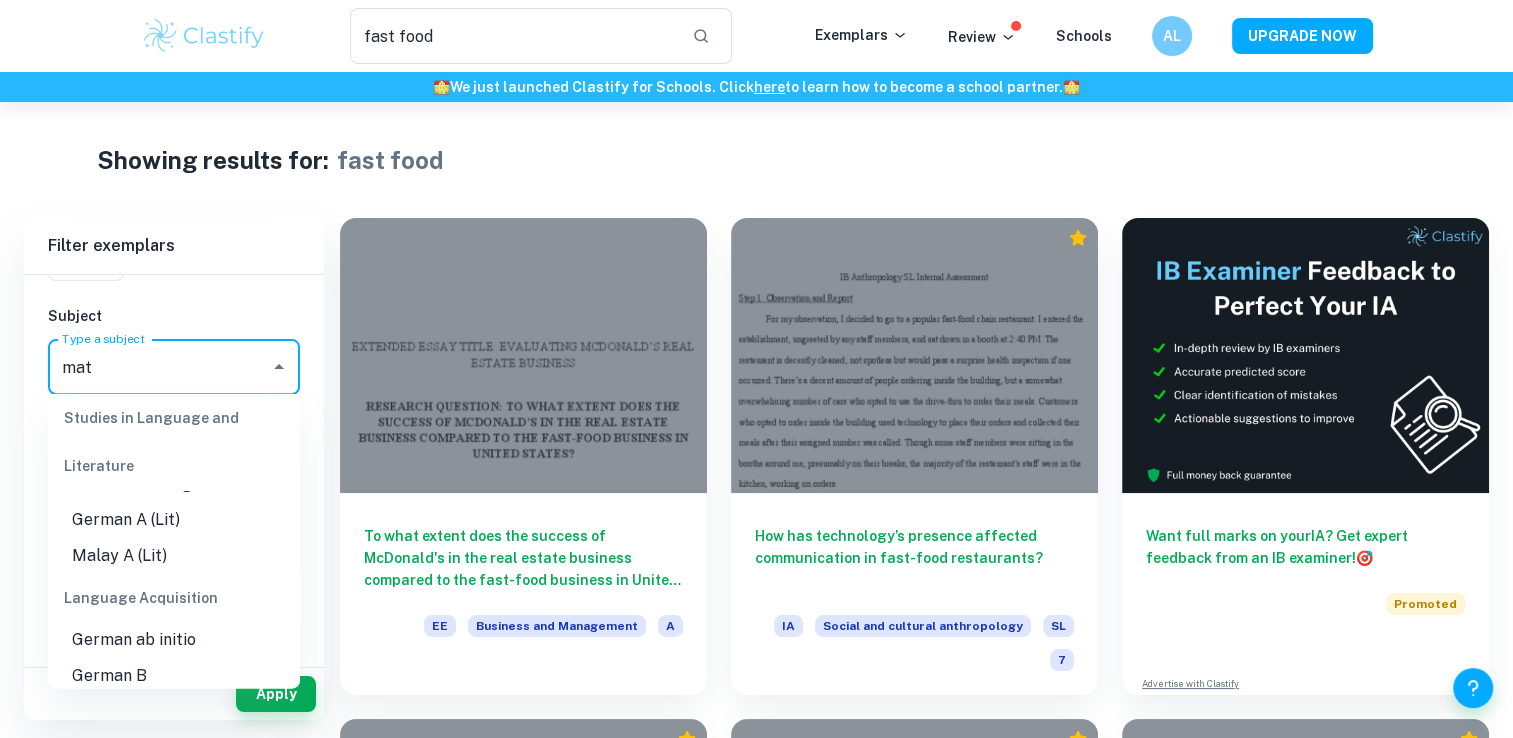 scroll, scrollTop: 0, scrollLeft: 0, axis: both 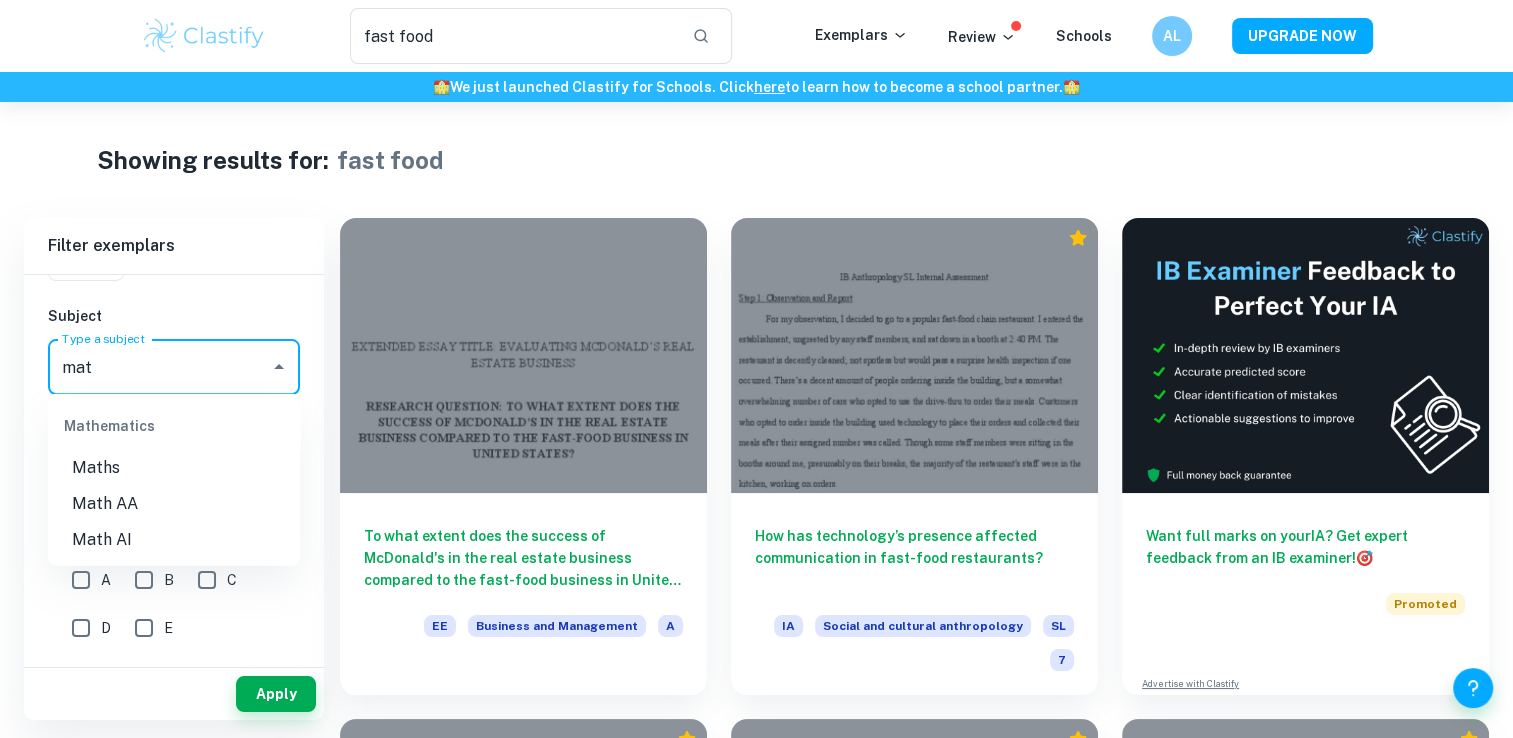 click on "Math AA" at bounding box center [174, 504] 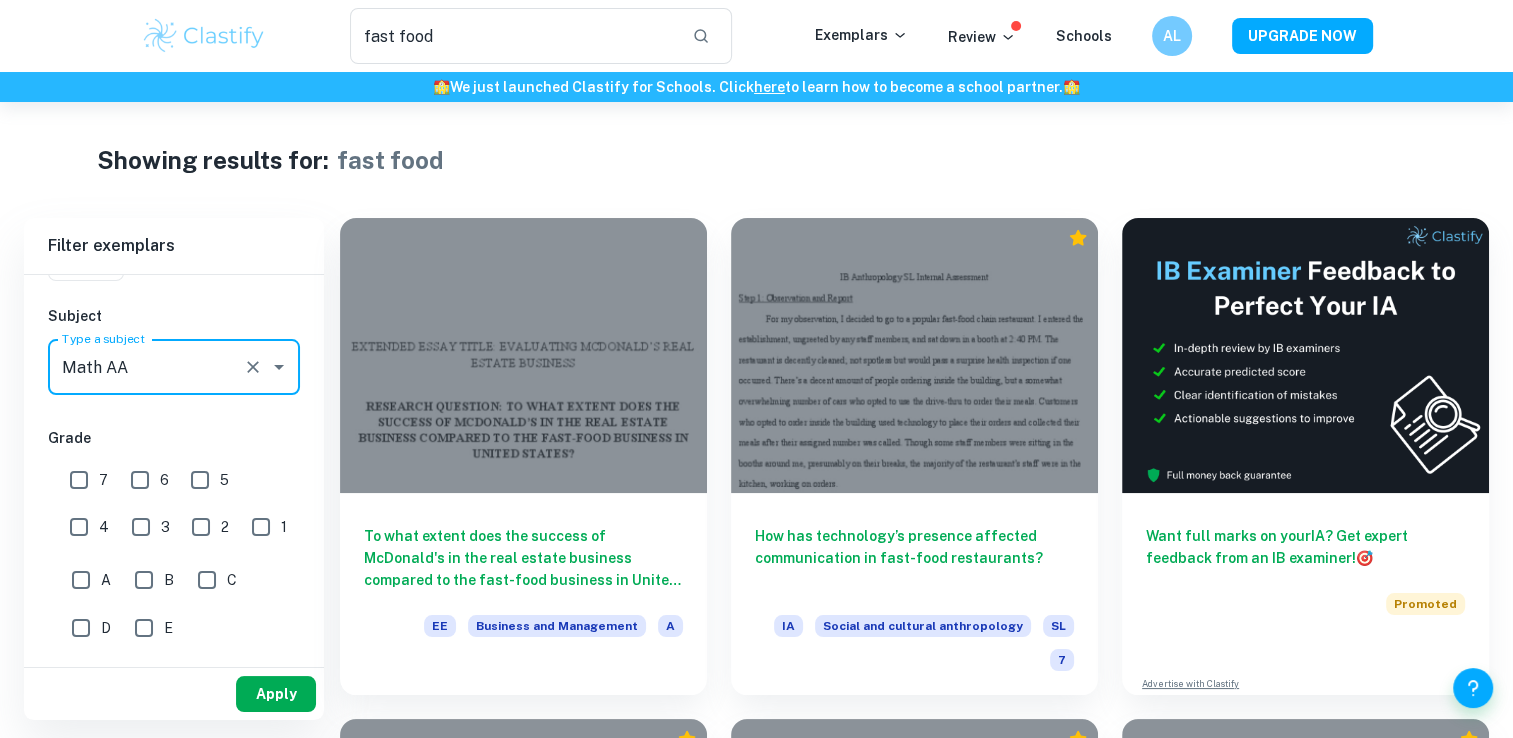 type on "Math AA" 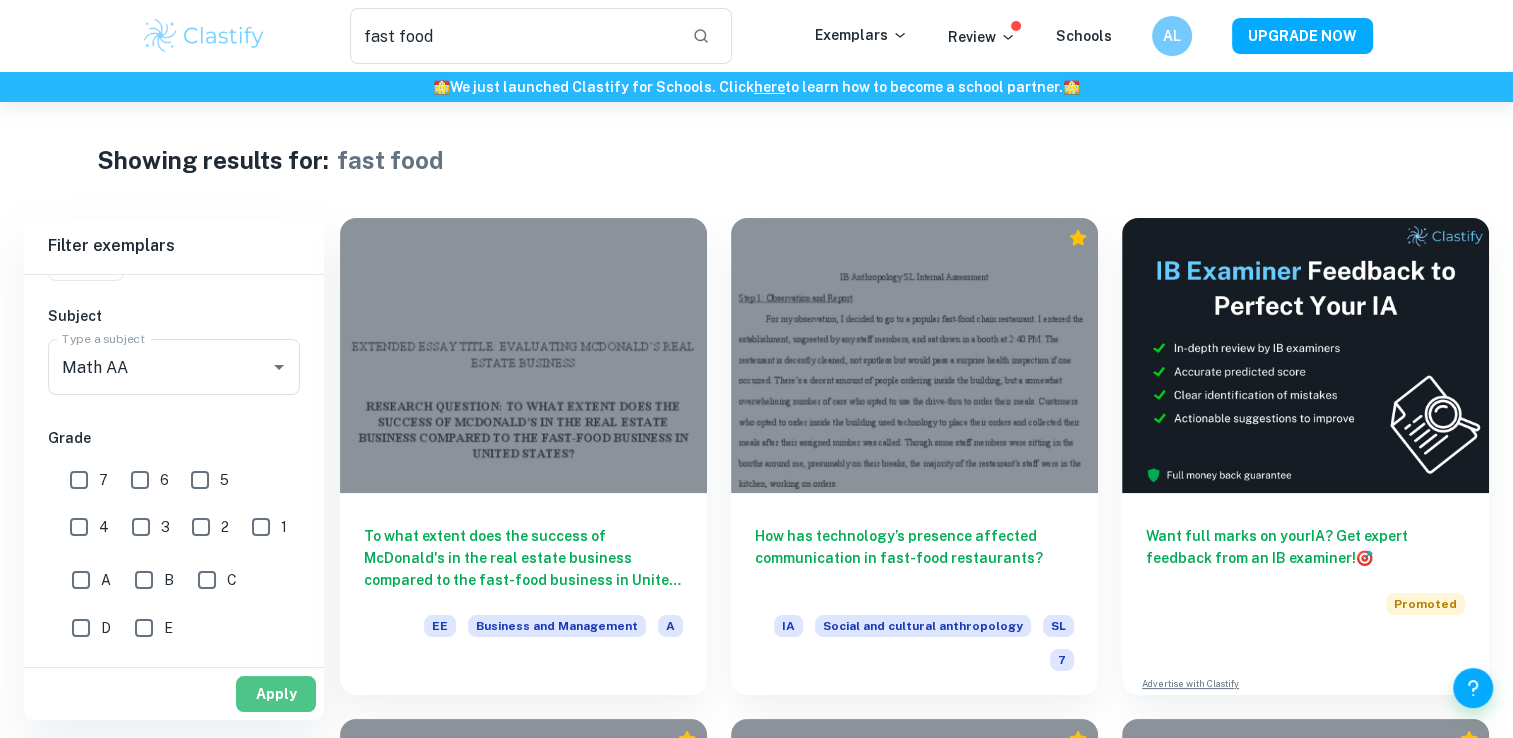 click on "Apply" at bounding box center [276, 694] 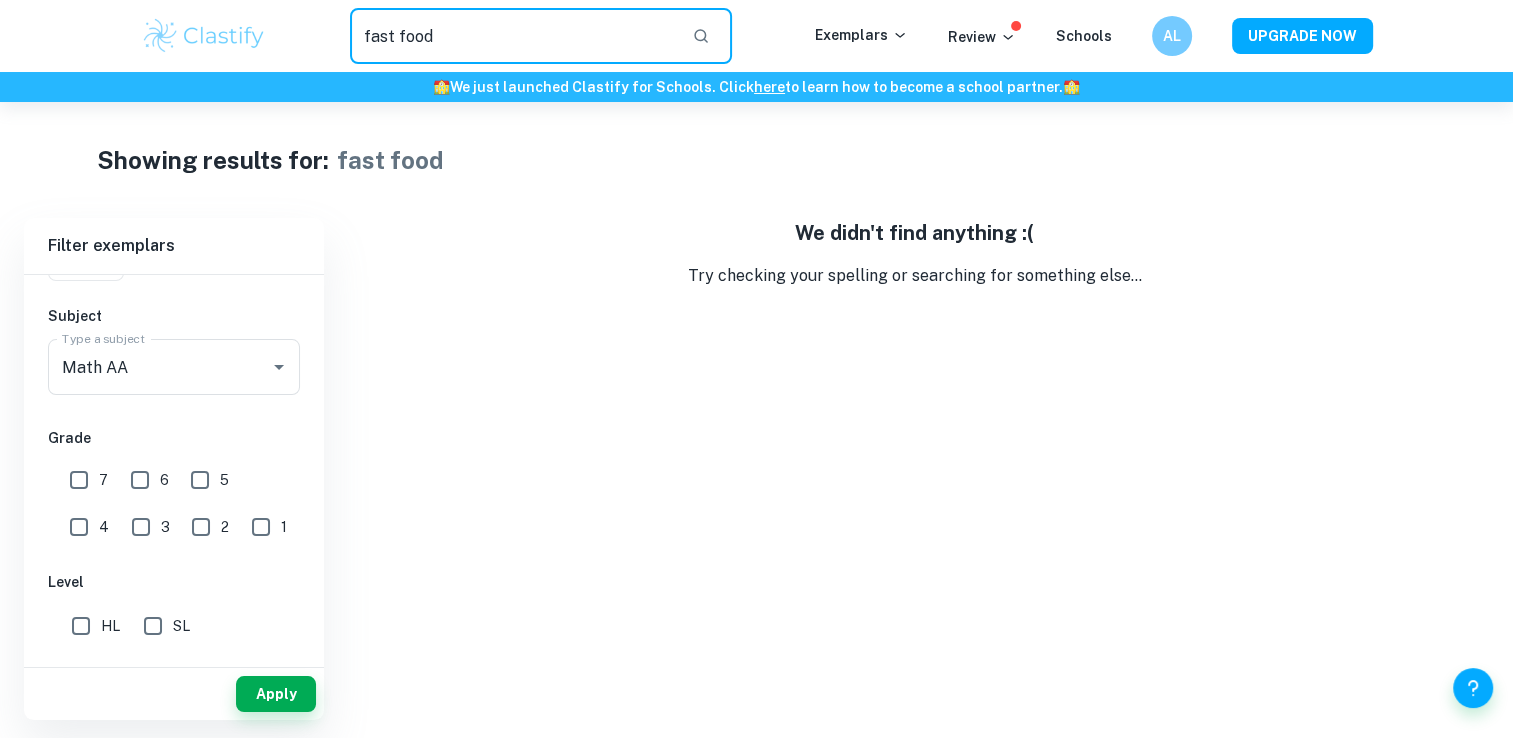 click on "fast food" at bounding box center (513, 36) 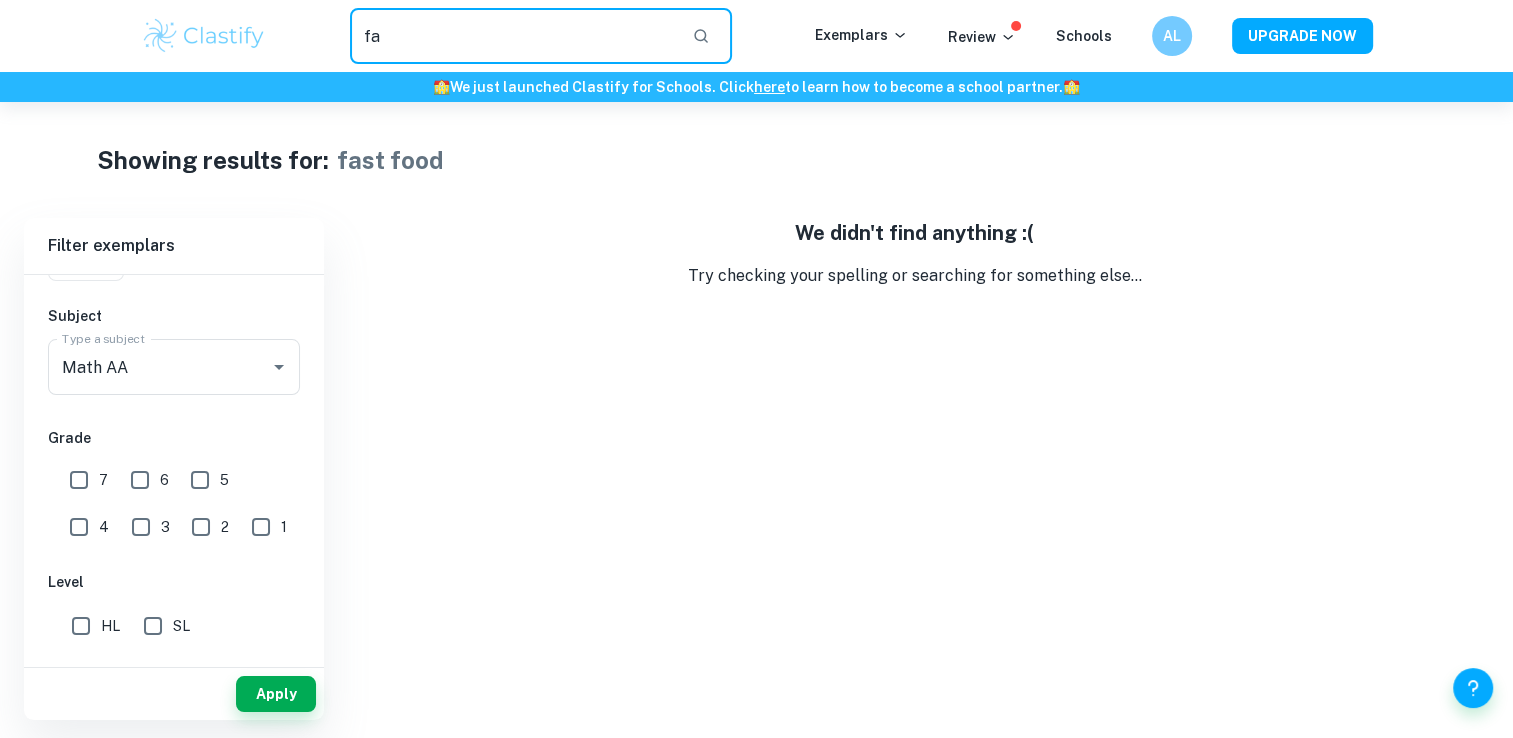 type on "f" 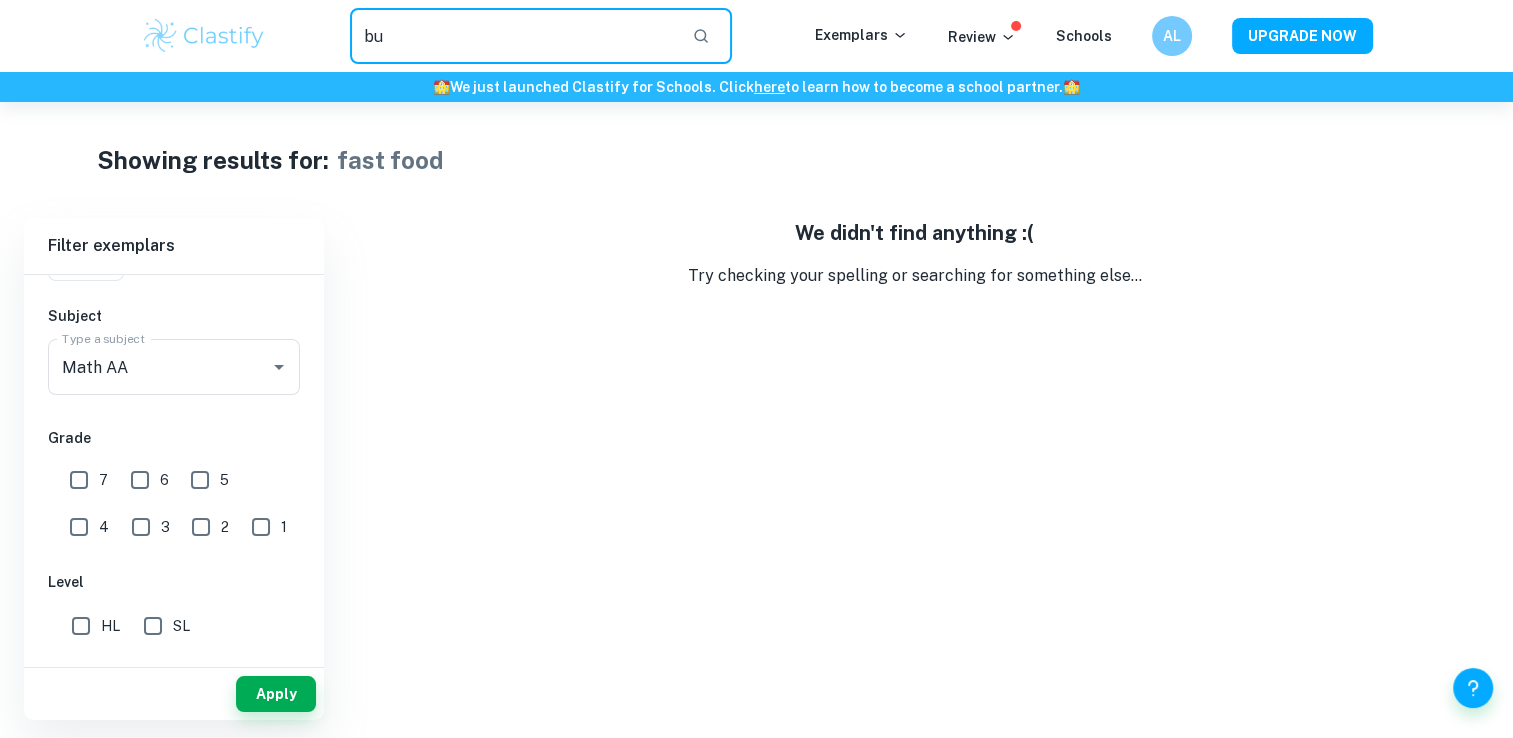 type on "b" 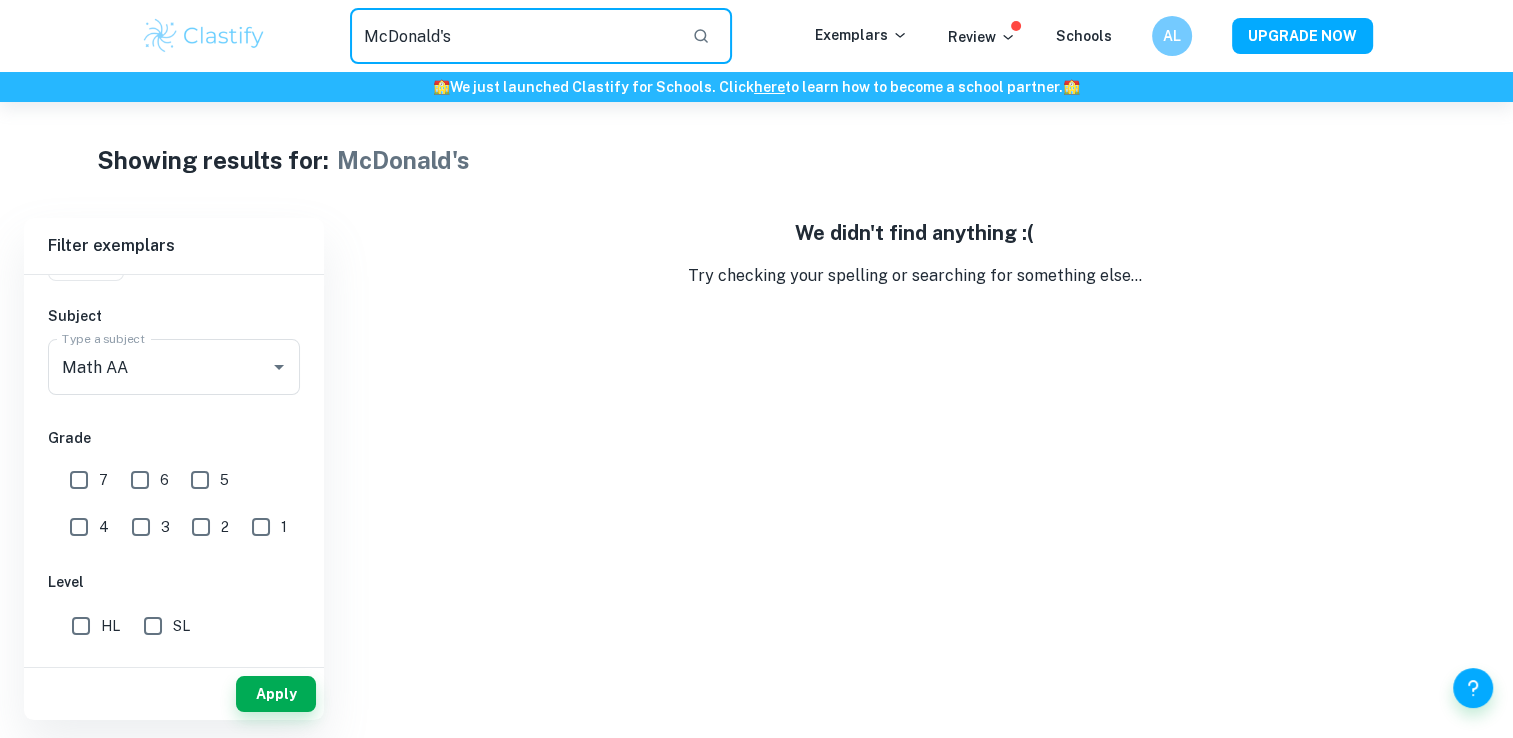 click on "McDonald's" at bounding box center (513, 36) 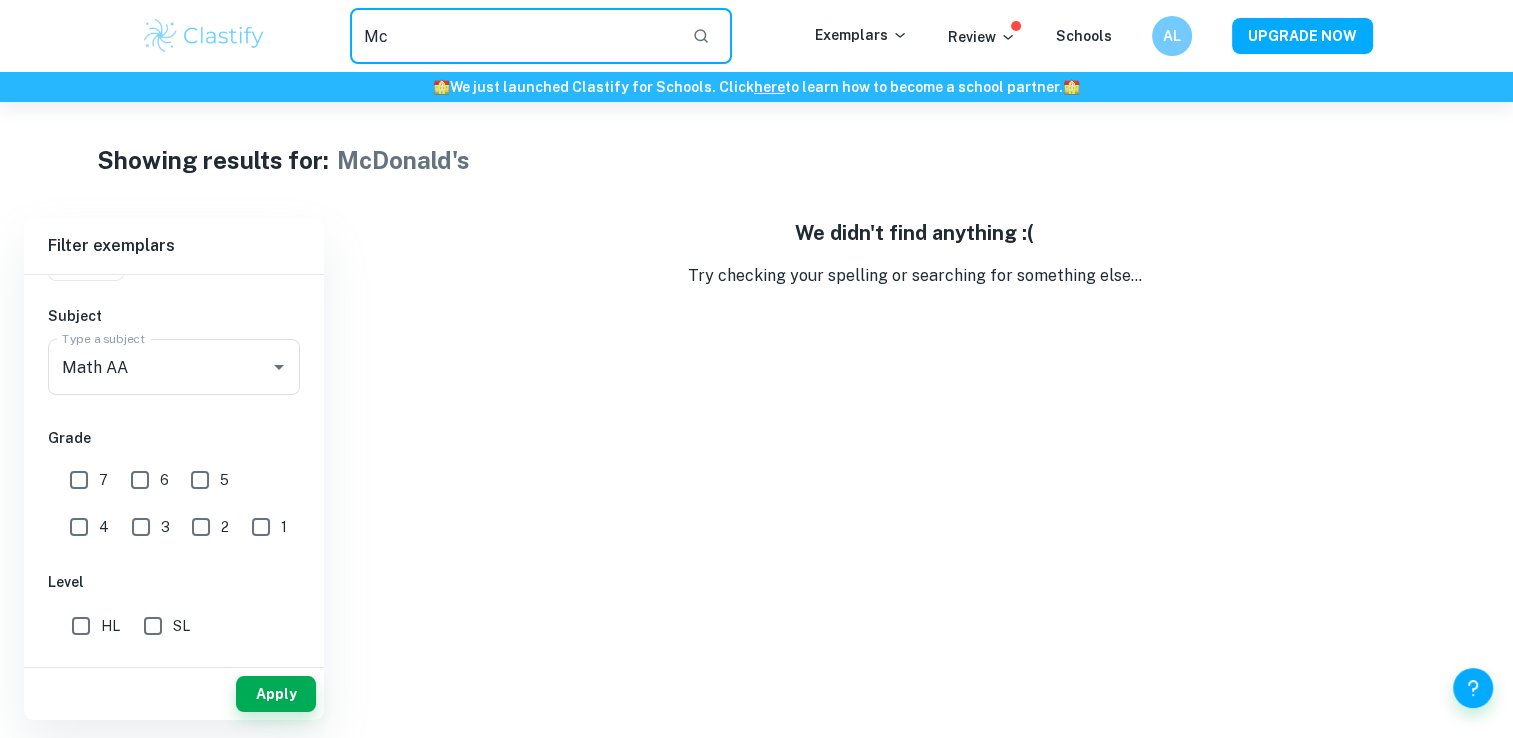 type on "M" 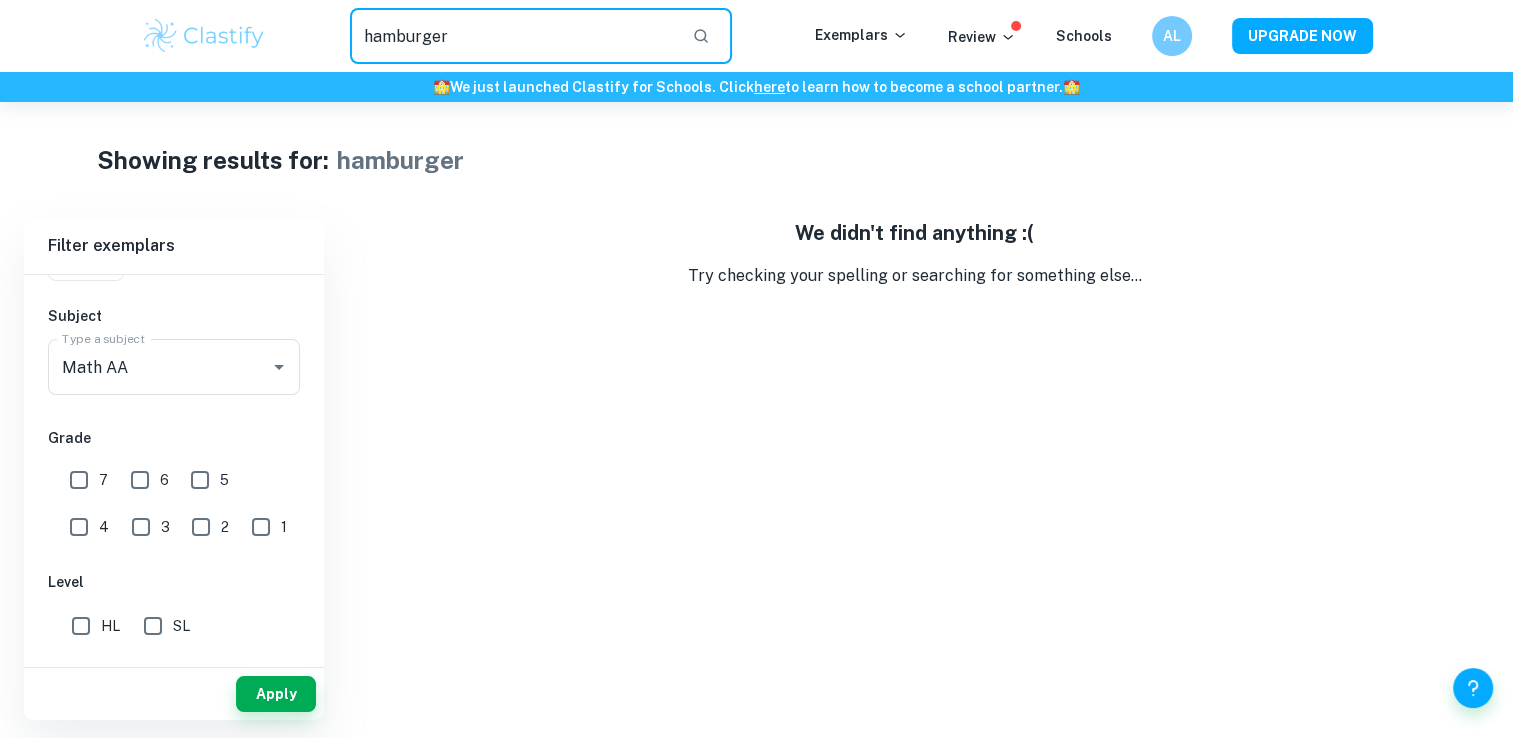 click on "hamburger" at bounding box center (513, 36) 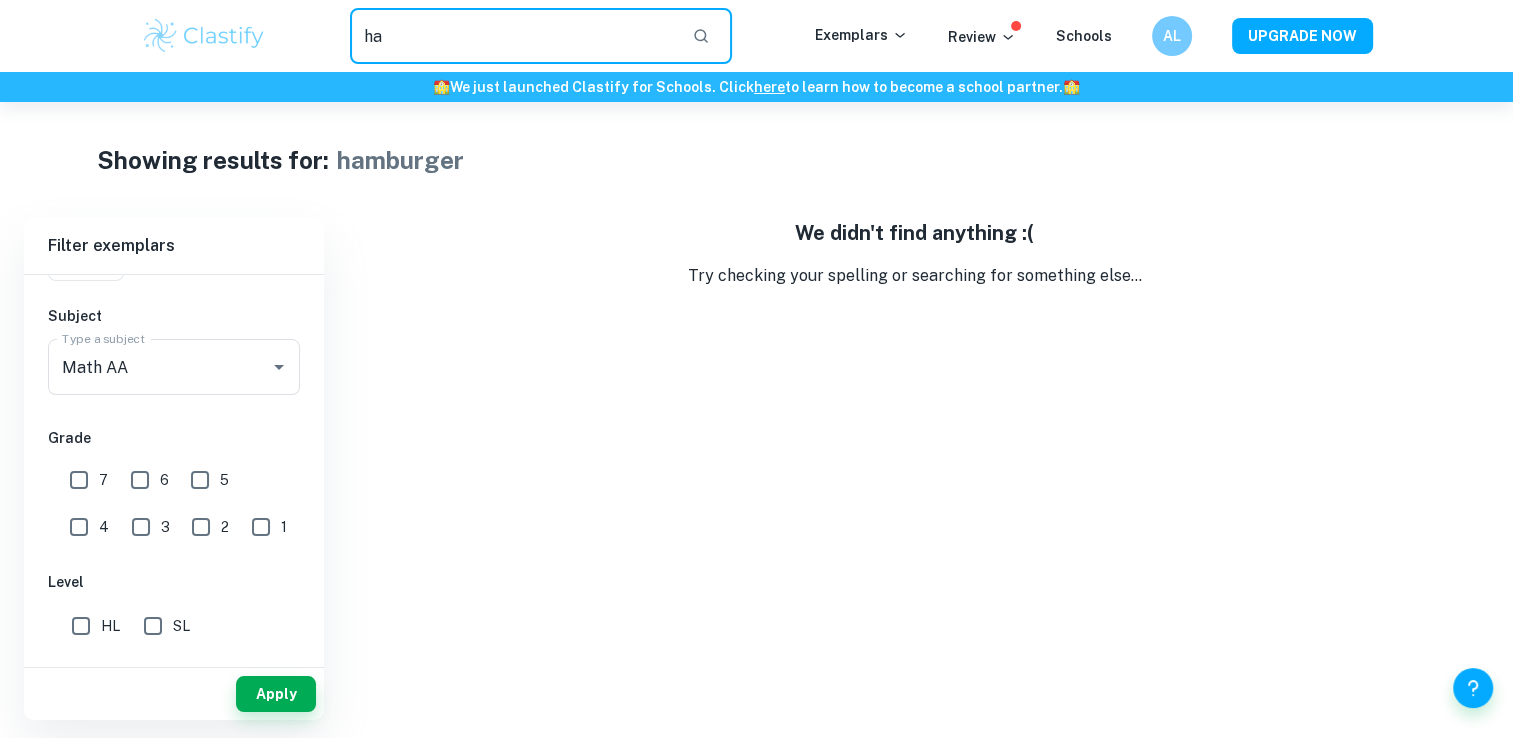 type on "h" 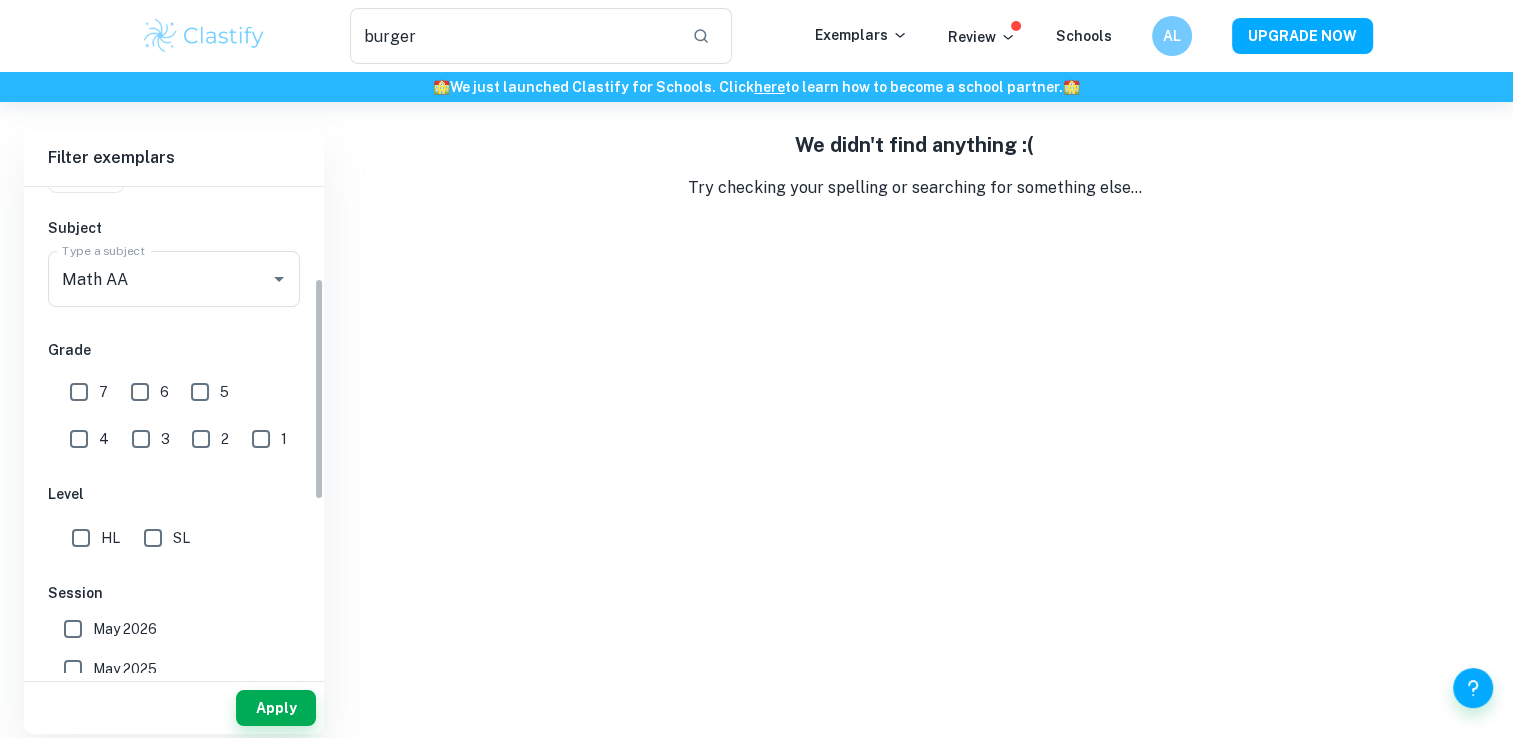 scroll, scrollTop: 102, scrollLeft: 0, axis: vertical 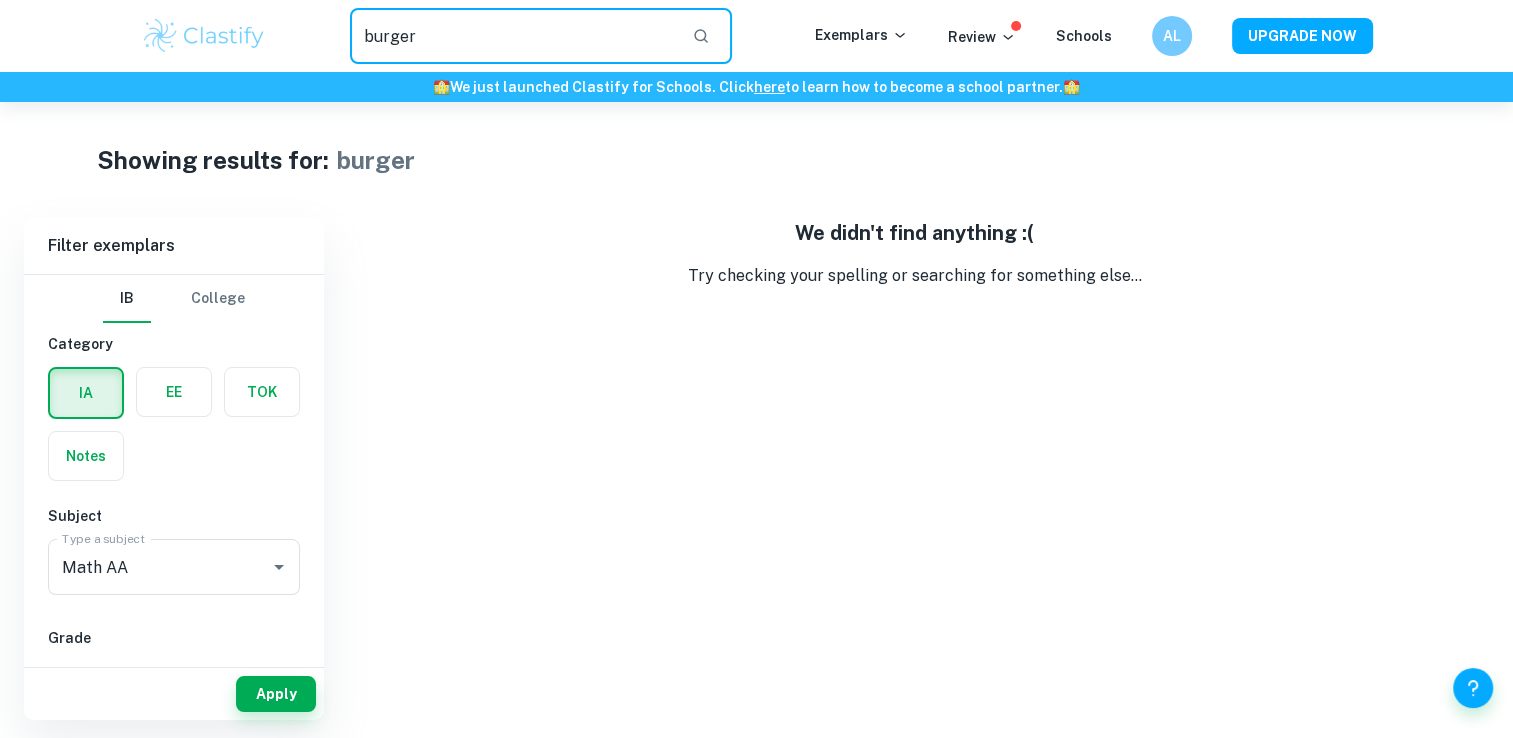 click on "burger" at bounding box center [513, 36] 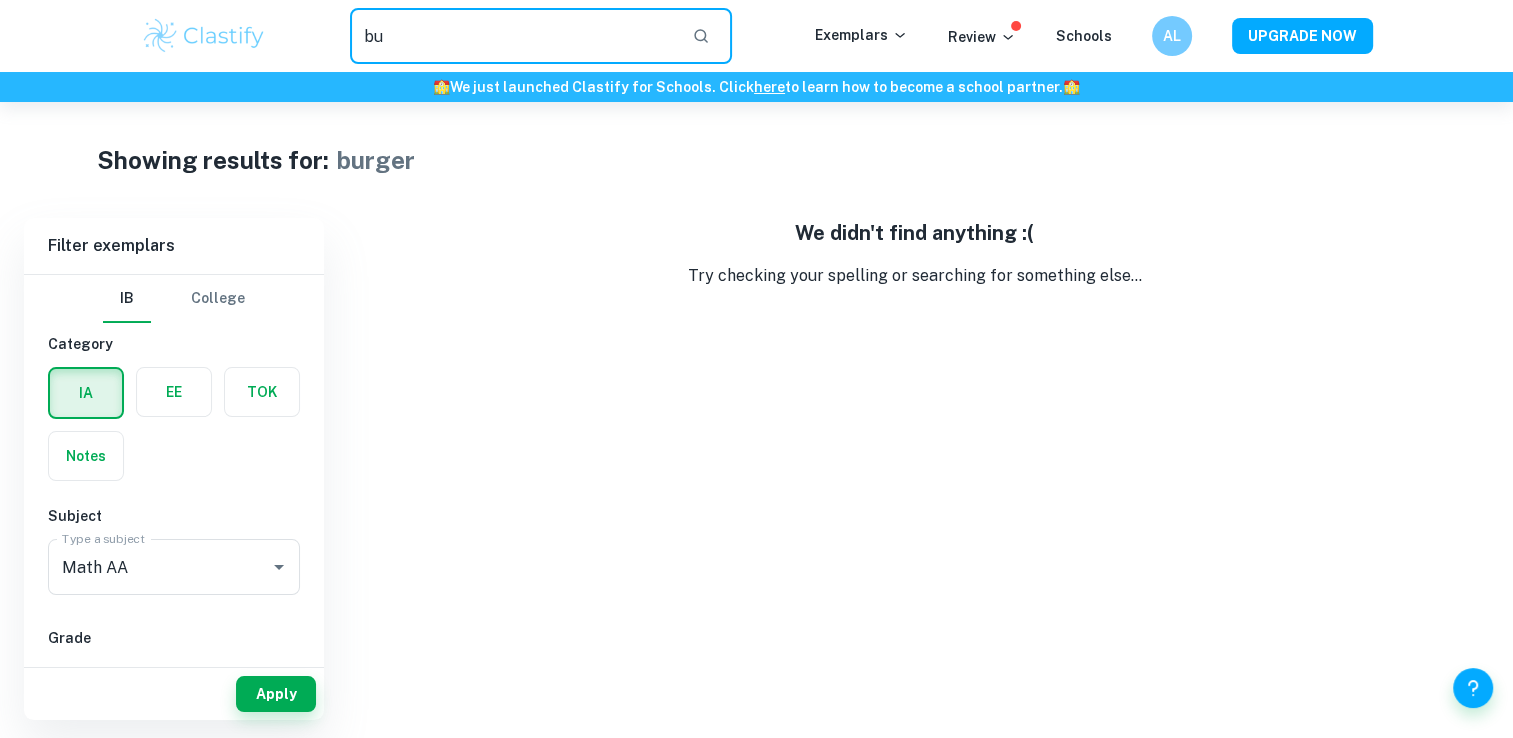 type on "b" 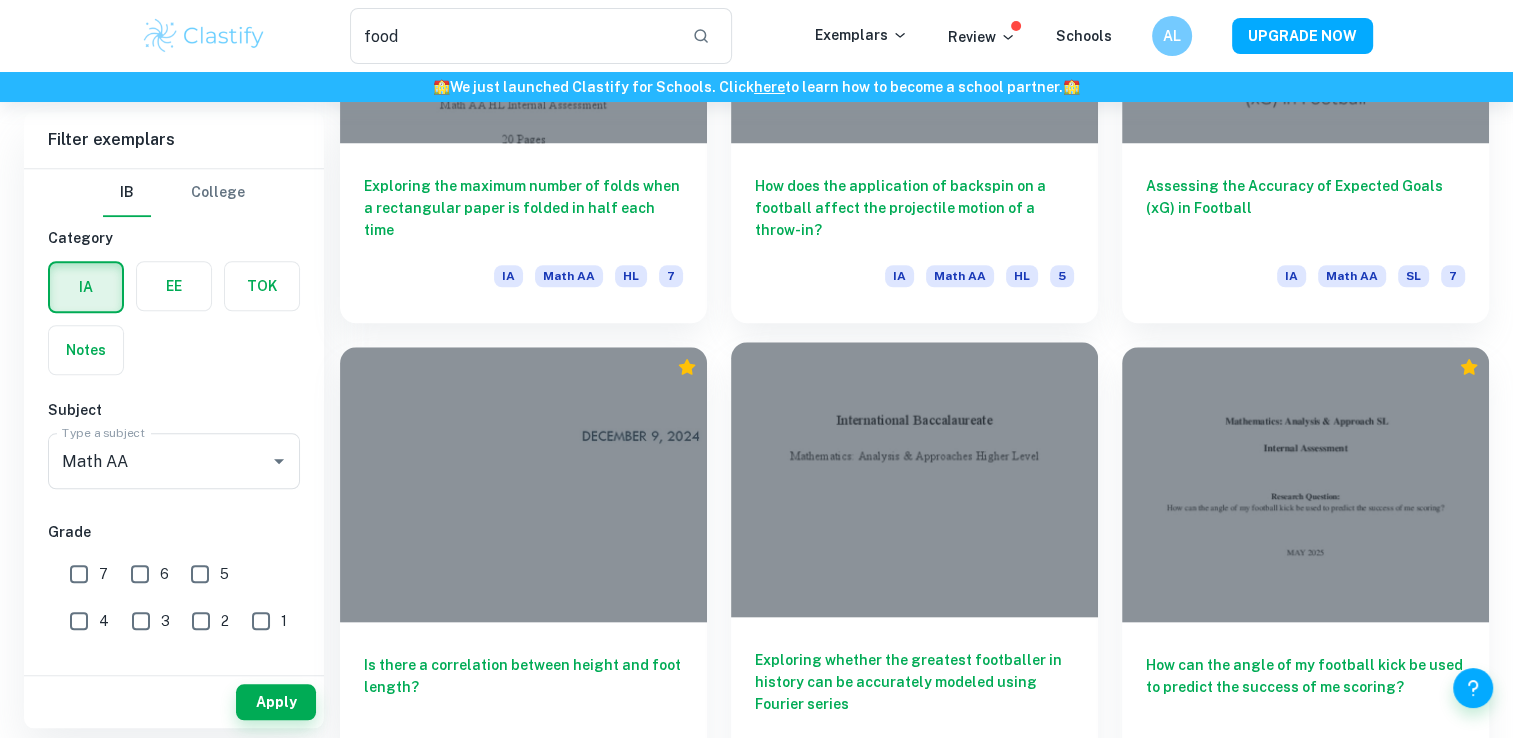scroll, scrollTop: 1800, scrollLeft: 0, axis: vertical 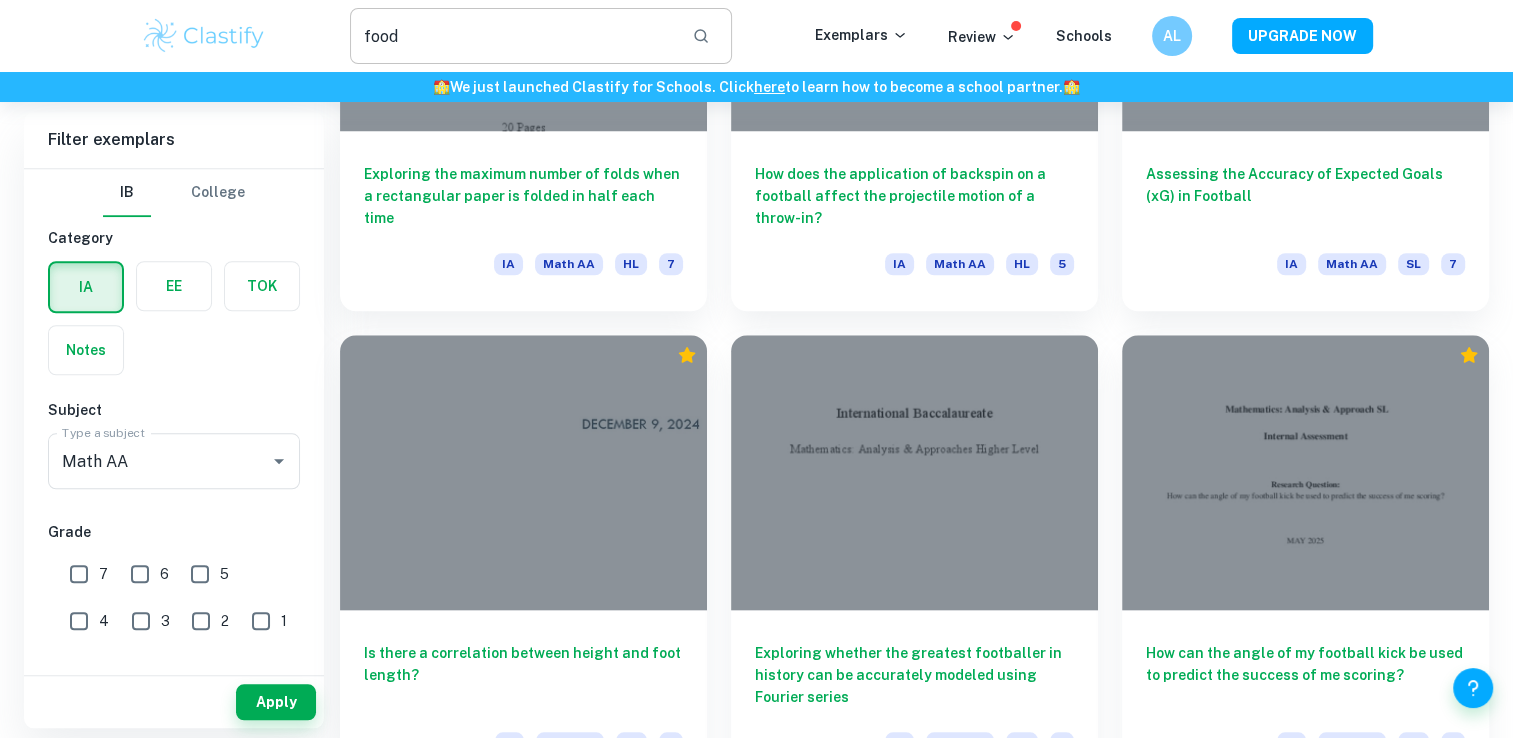 click on "food" at bounding box center [513, 36] 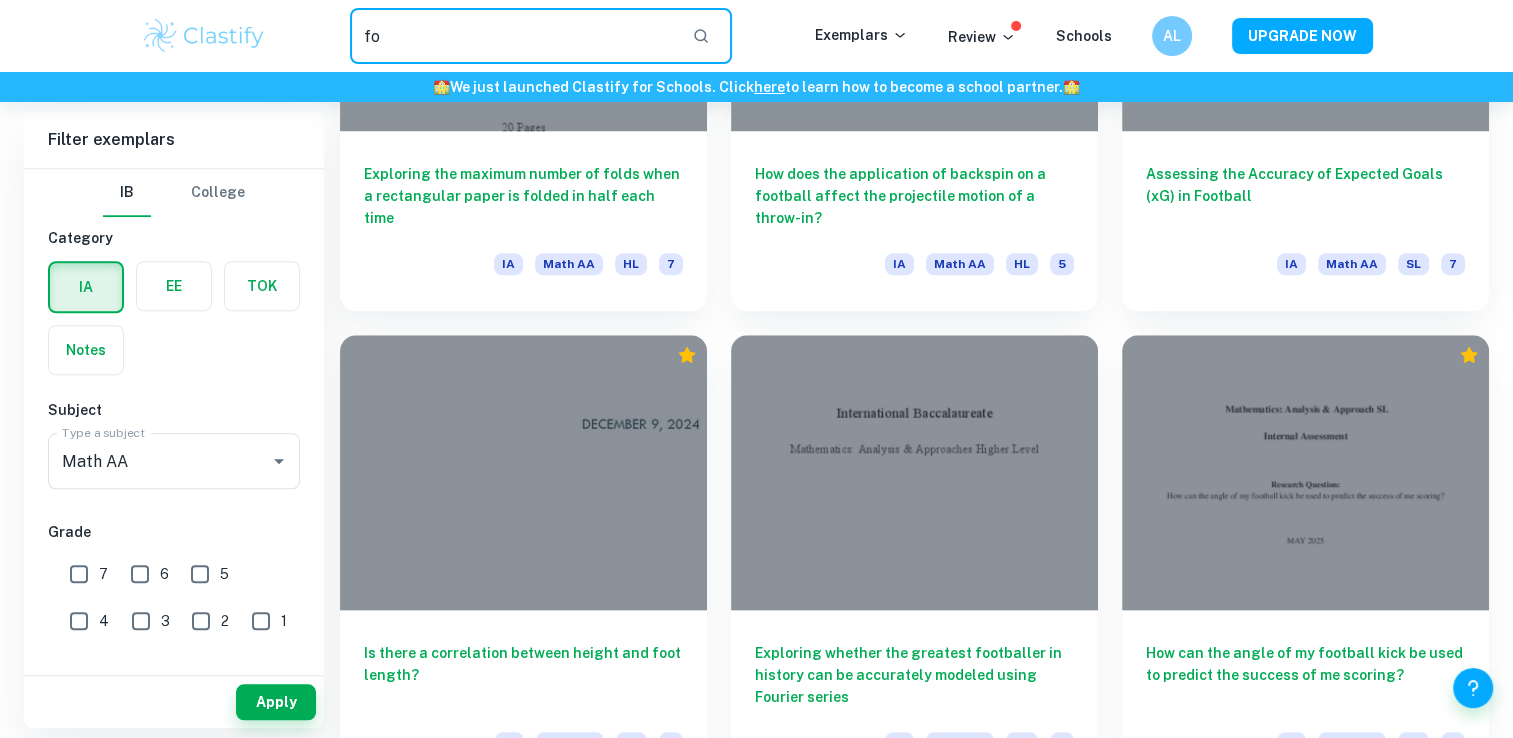 type on "f" 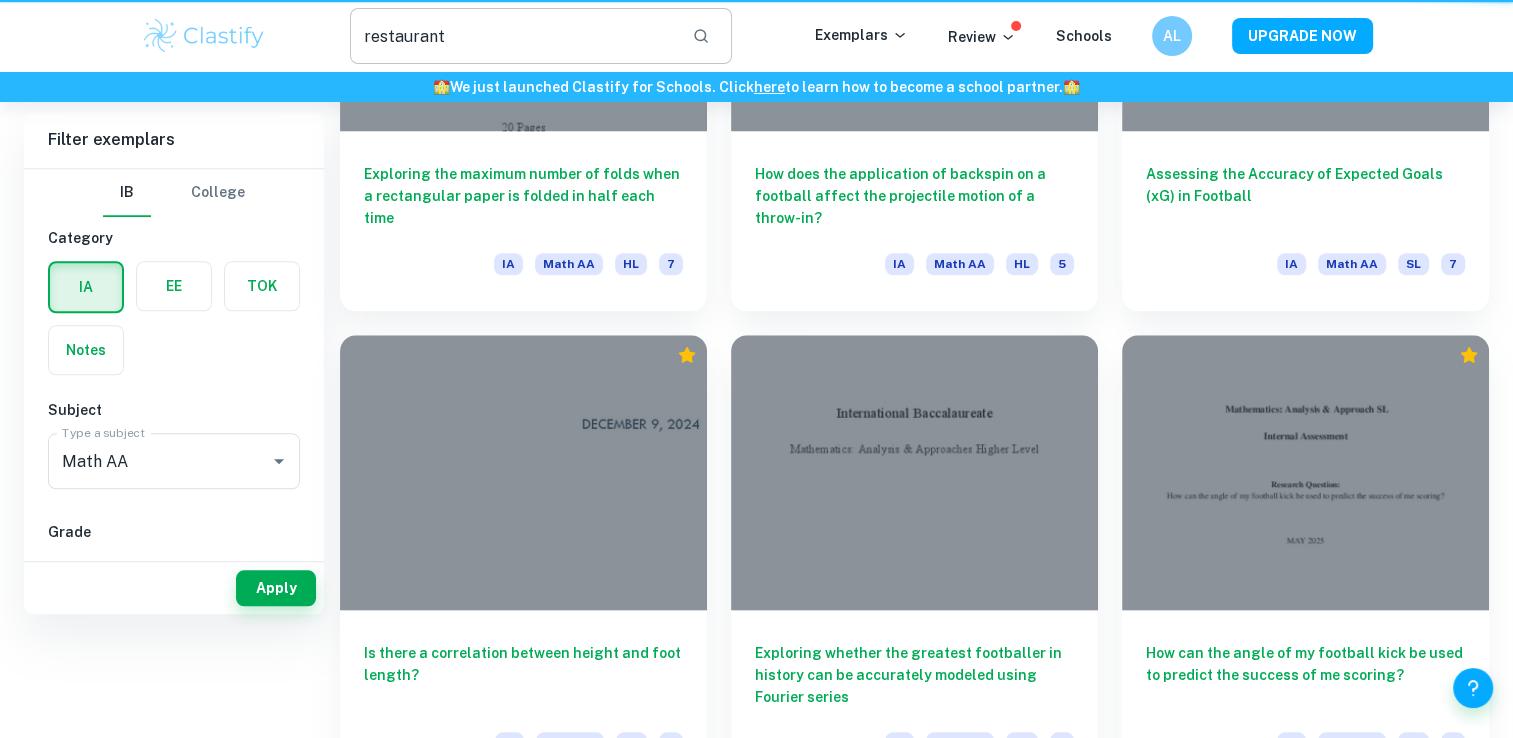 scroll, scrollTop: 0, scrollLeft: 0, axis: both 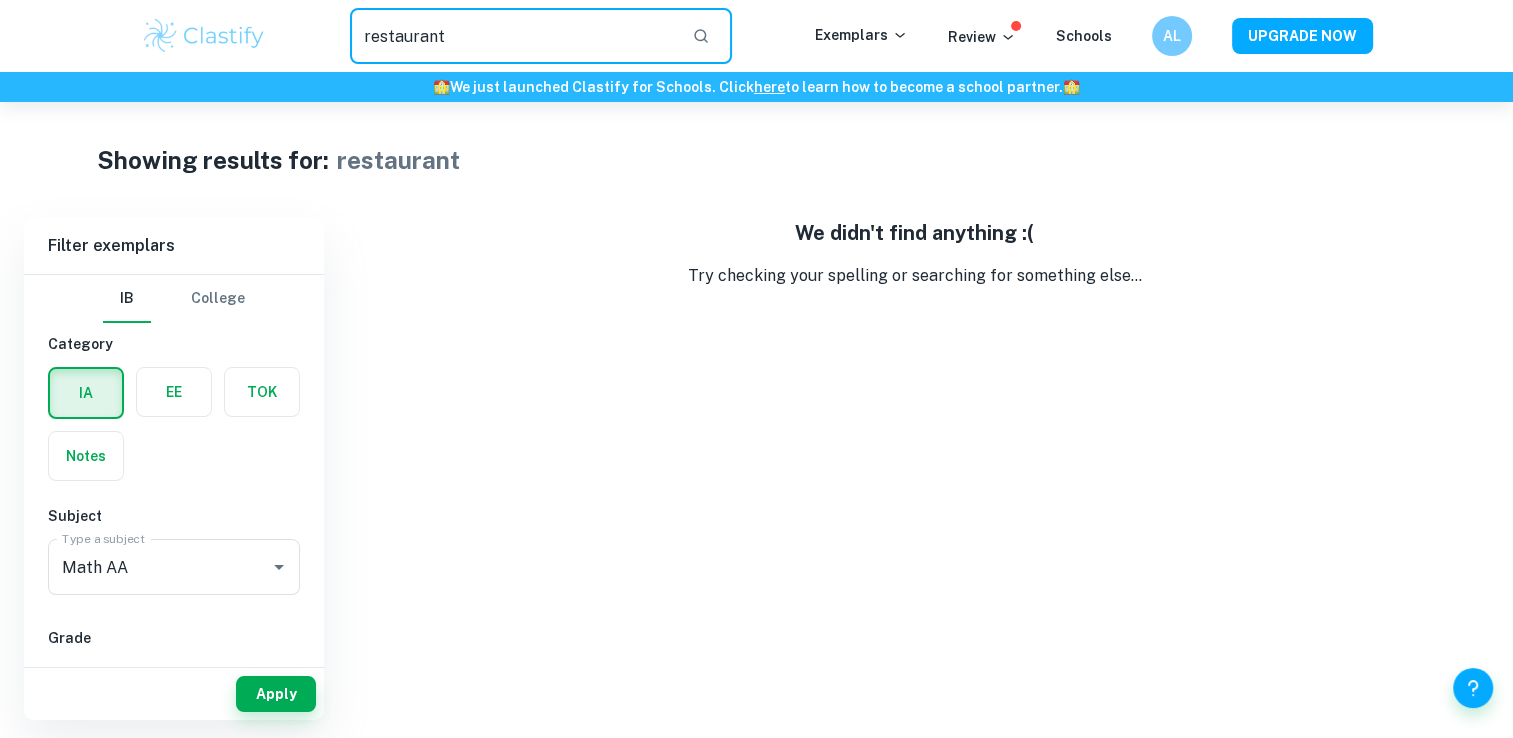 click on "restaurant" at bounding box center [513, 36] 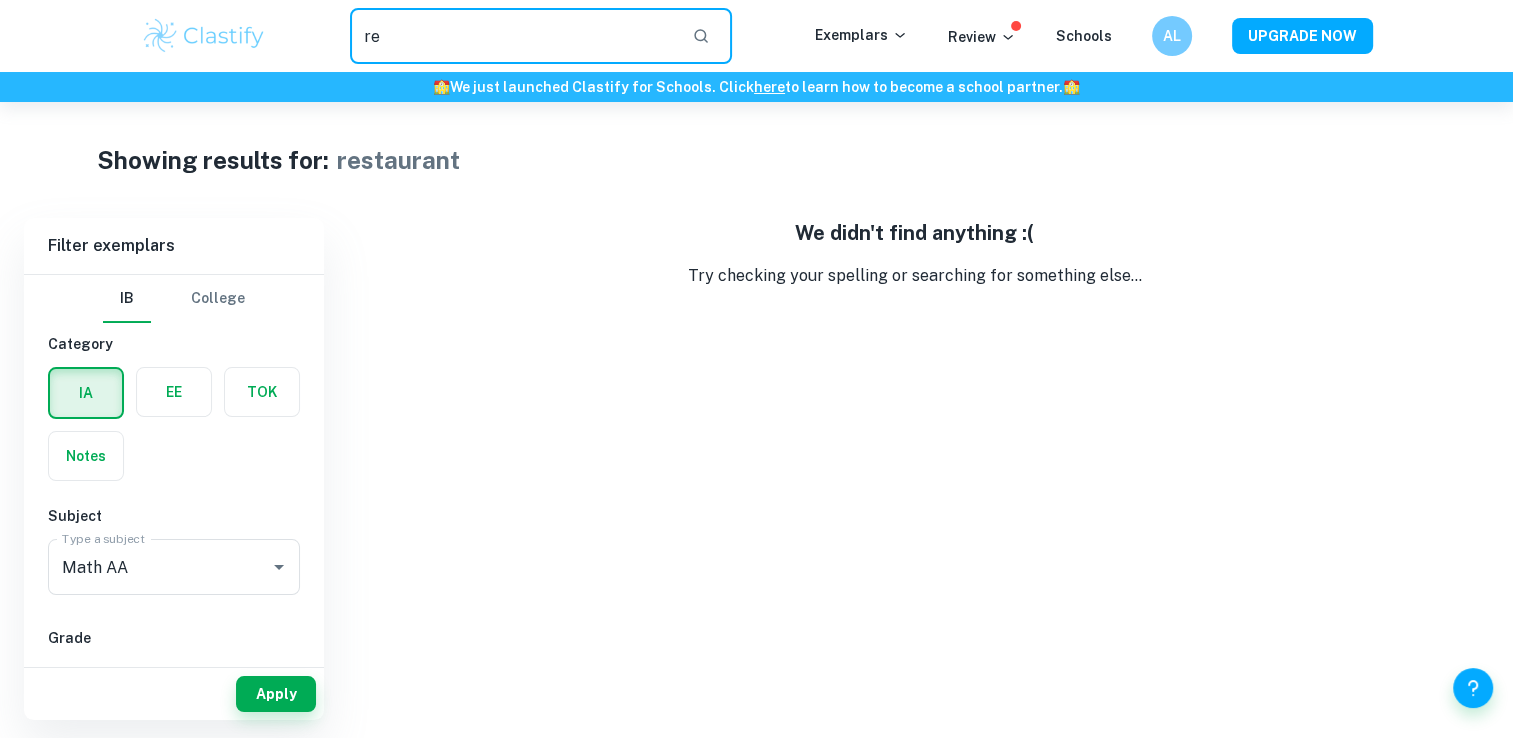 type on "r" 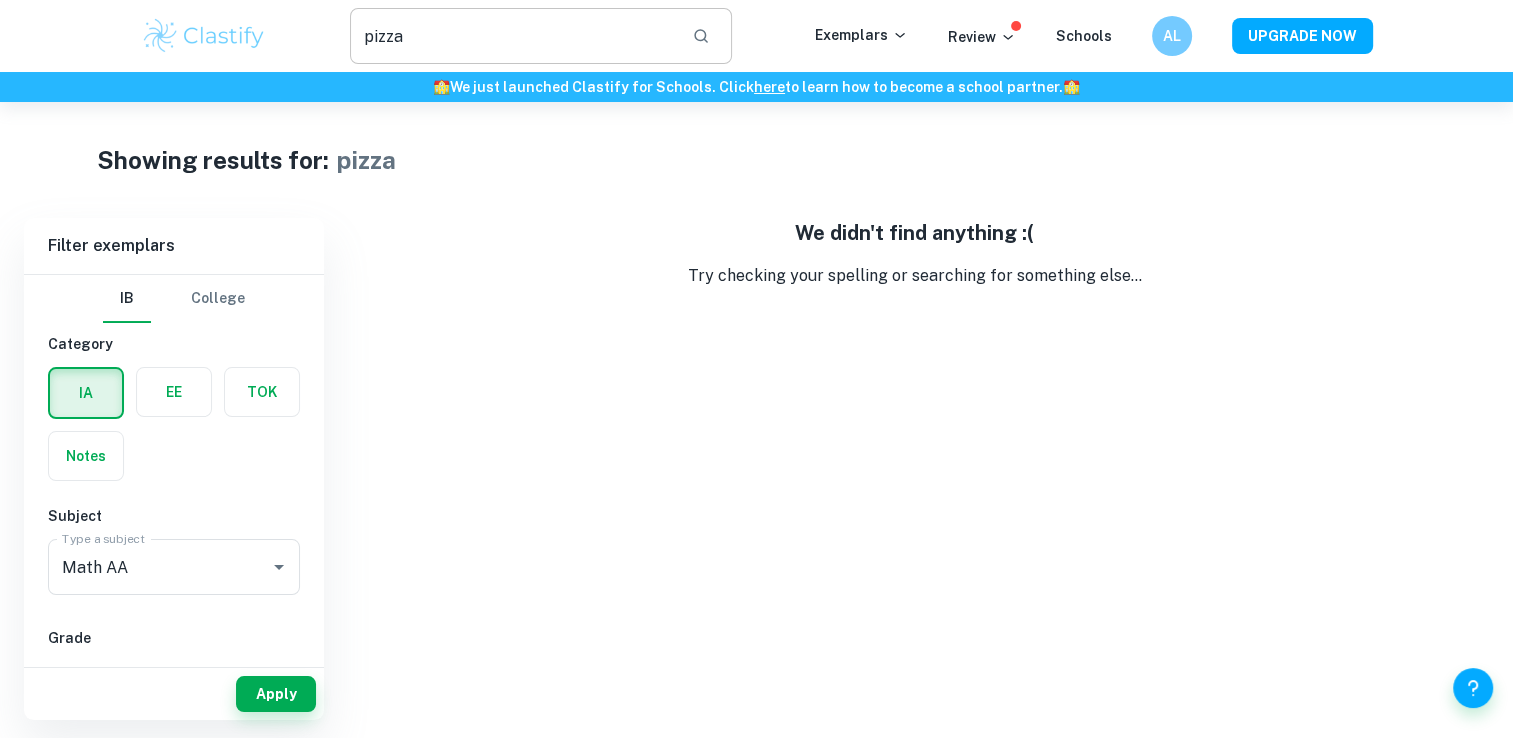 click on "pizza" at bounding box center [513, 36] 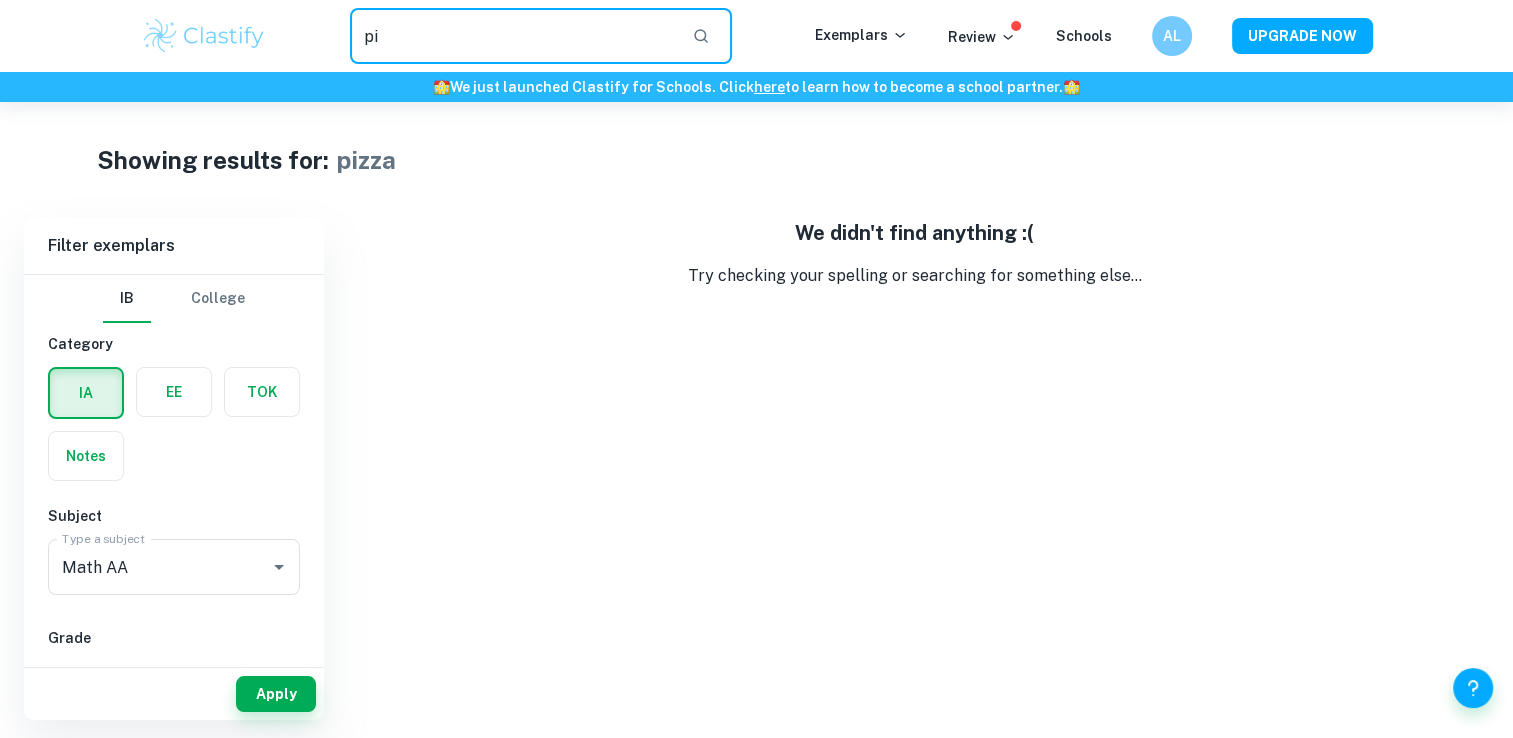 type on "p" 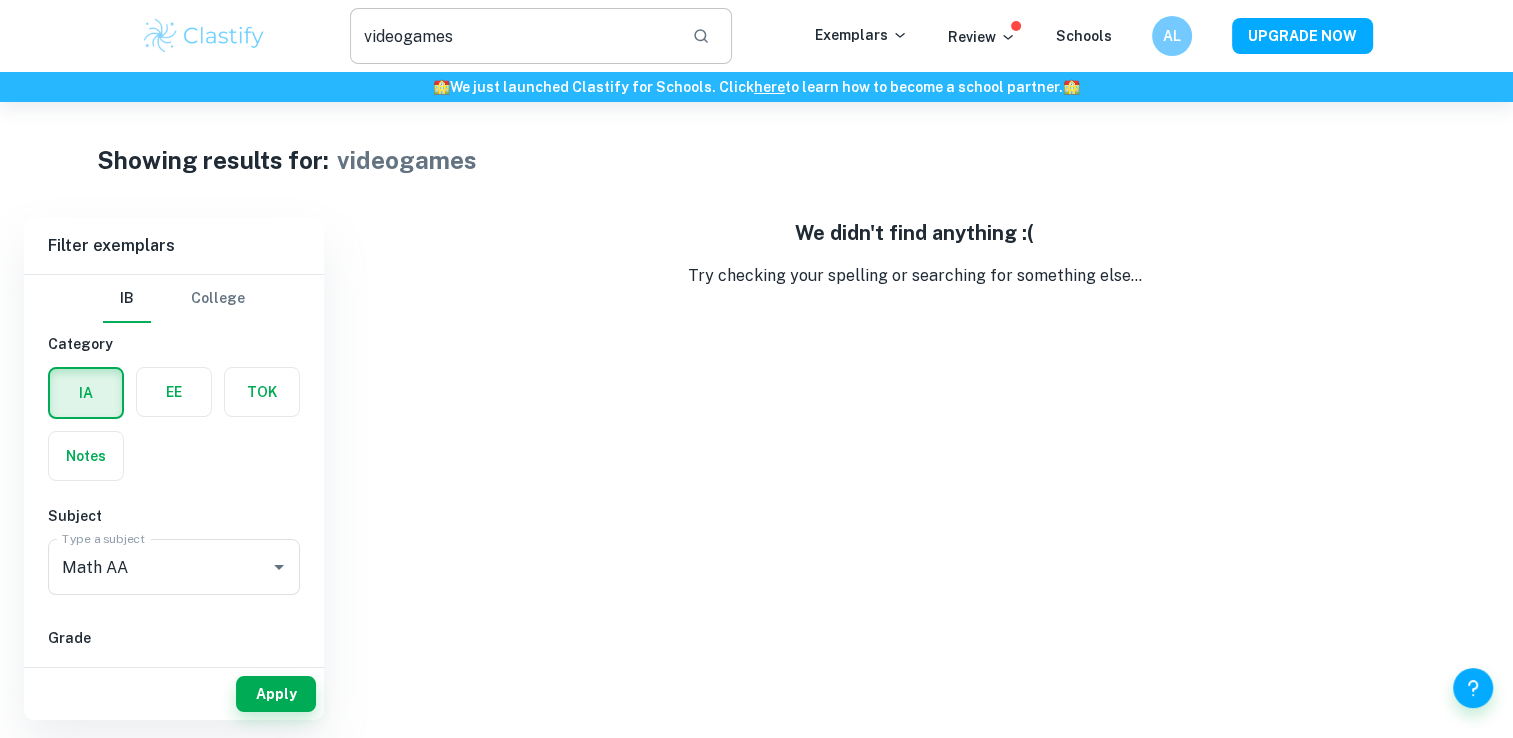 click on "videogames" at bounding box center (513, 36) 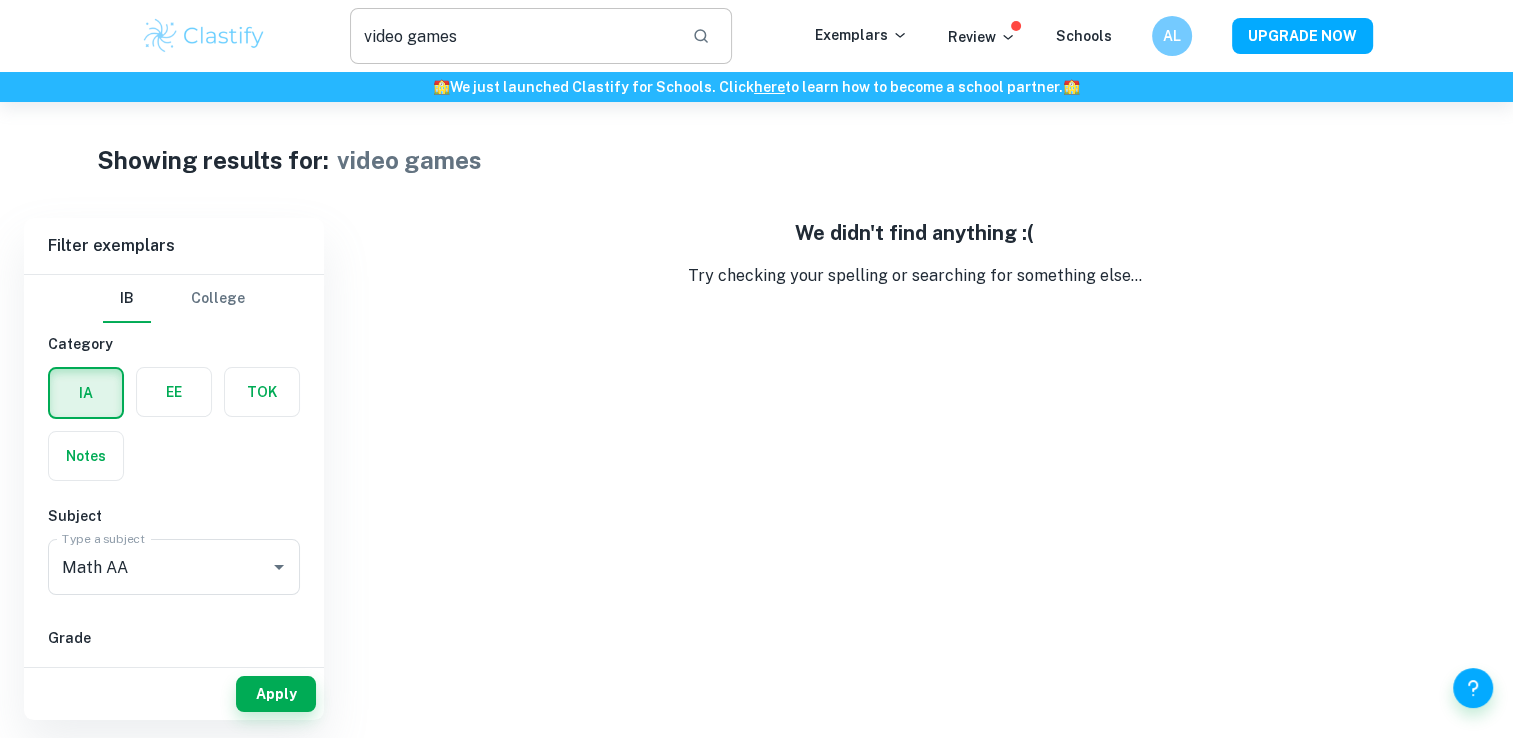 click on "video games" at bounding box center [513, 36] 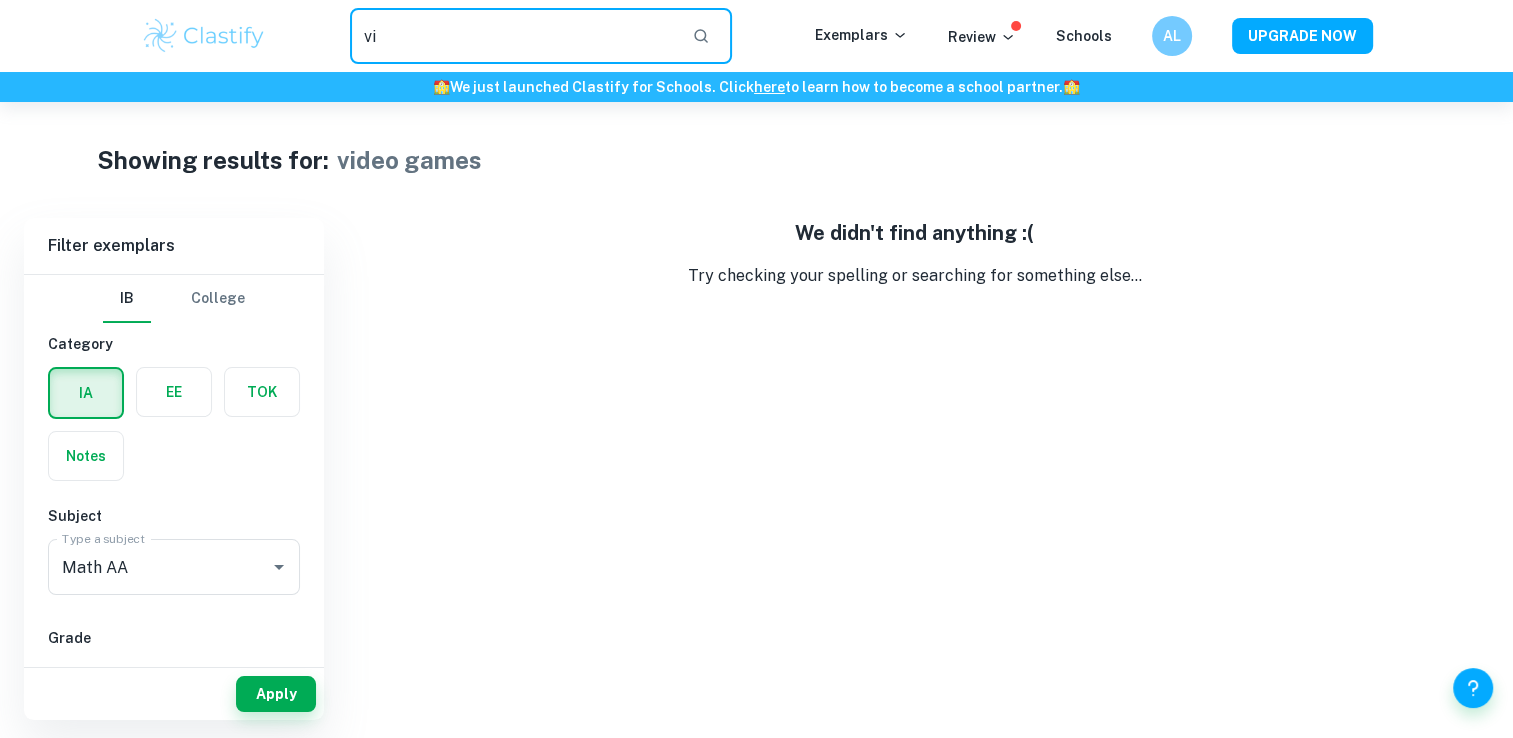 type on "v" 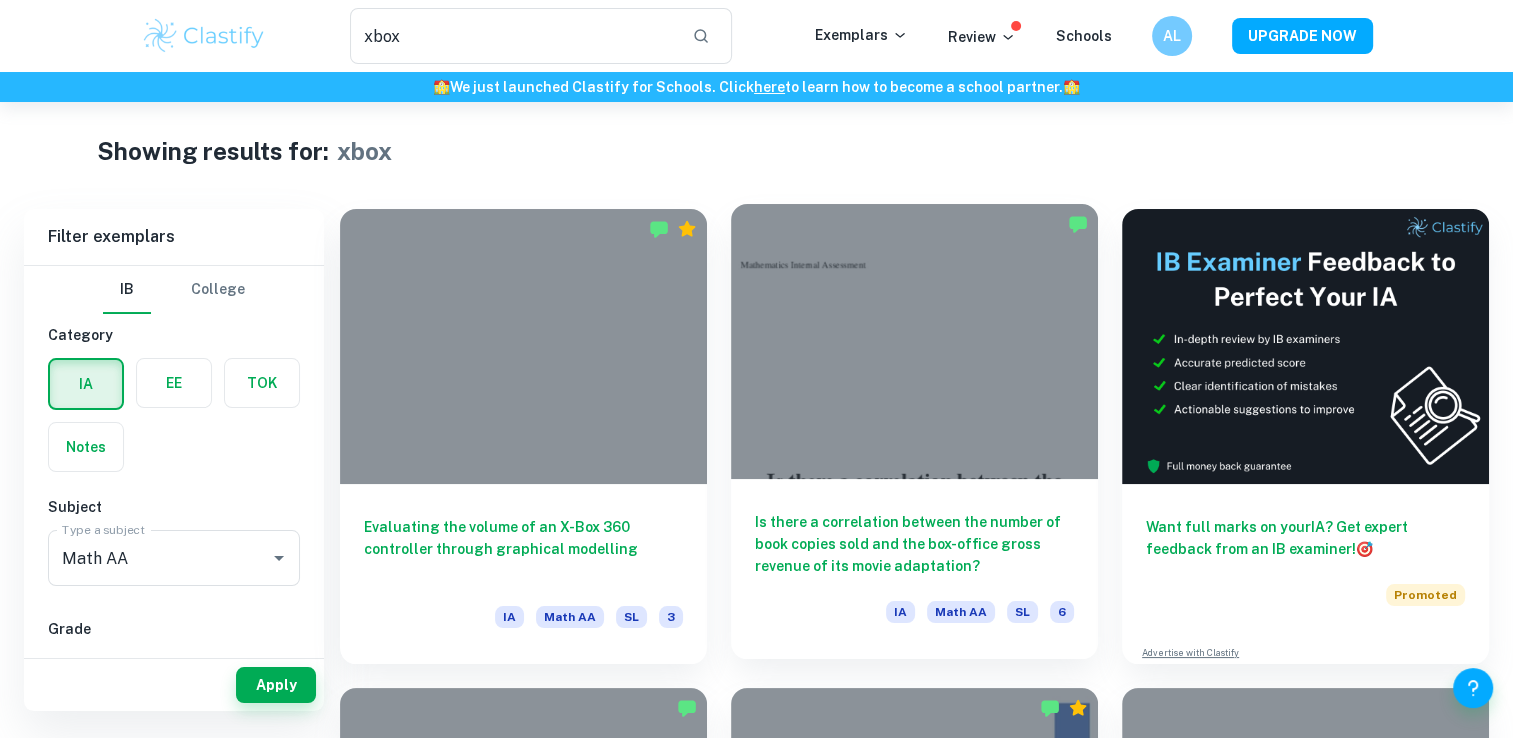 scroll, scrollTop: 0, scrollLeft: 0, axis: both 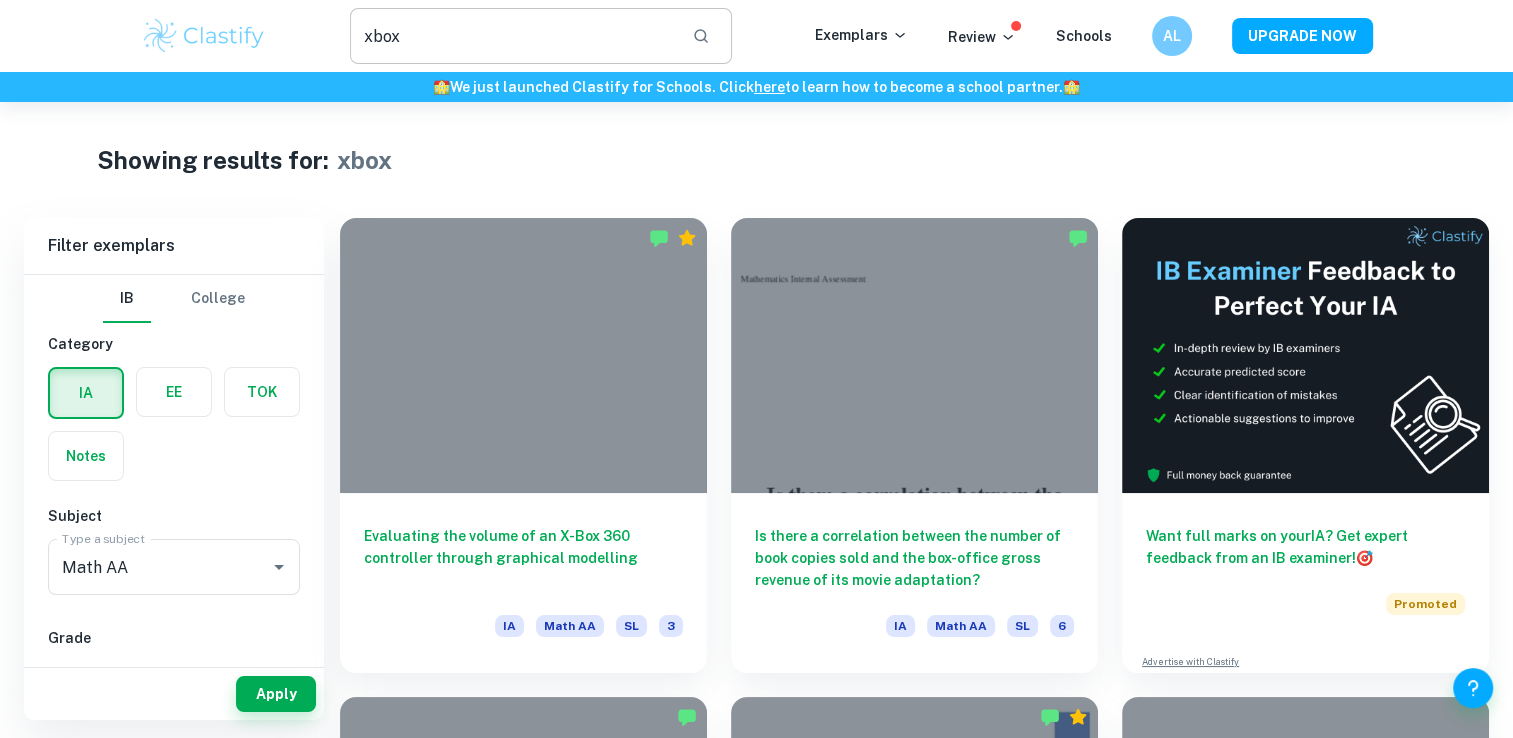 click on "xbox" at bounding box center (513, 36) 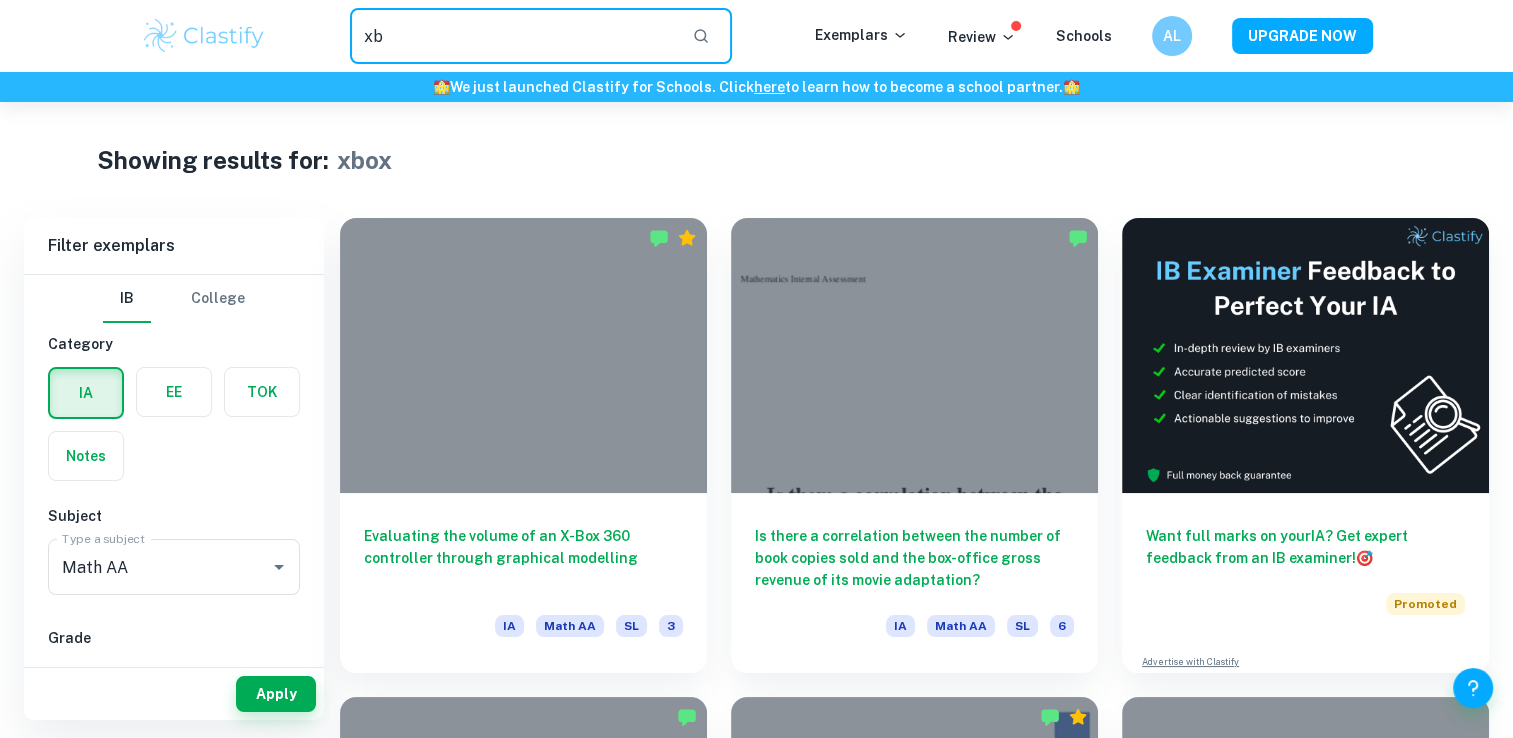 type on "x" 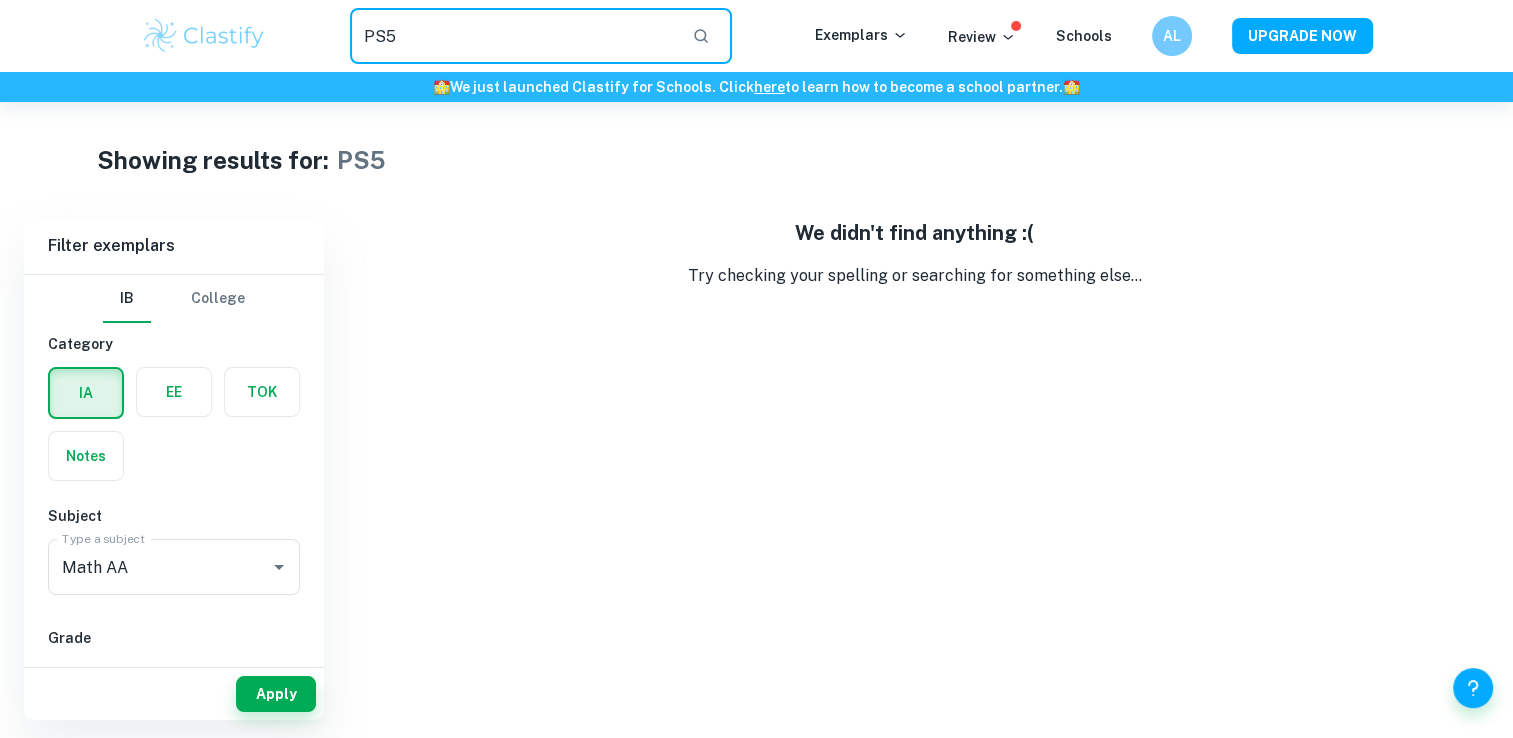 click on "PS5" at bounding box center (513, 36) 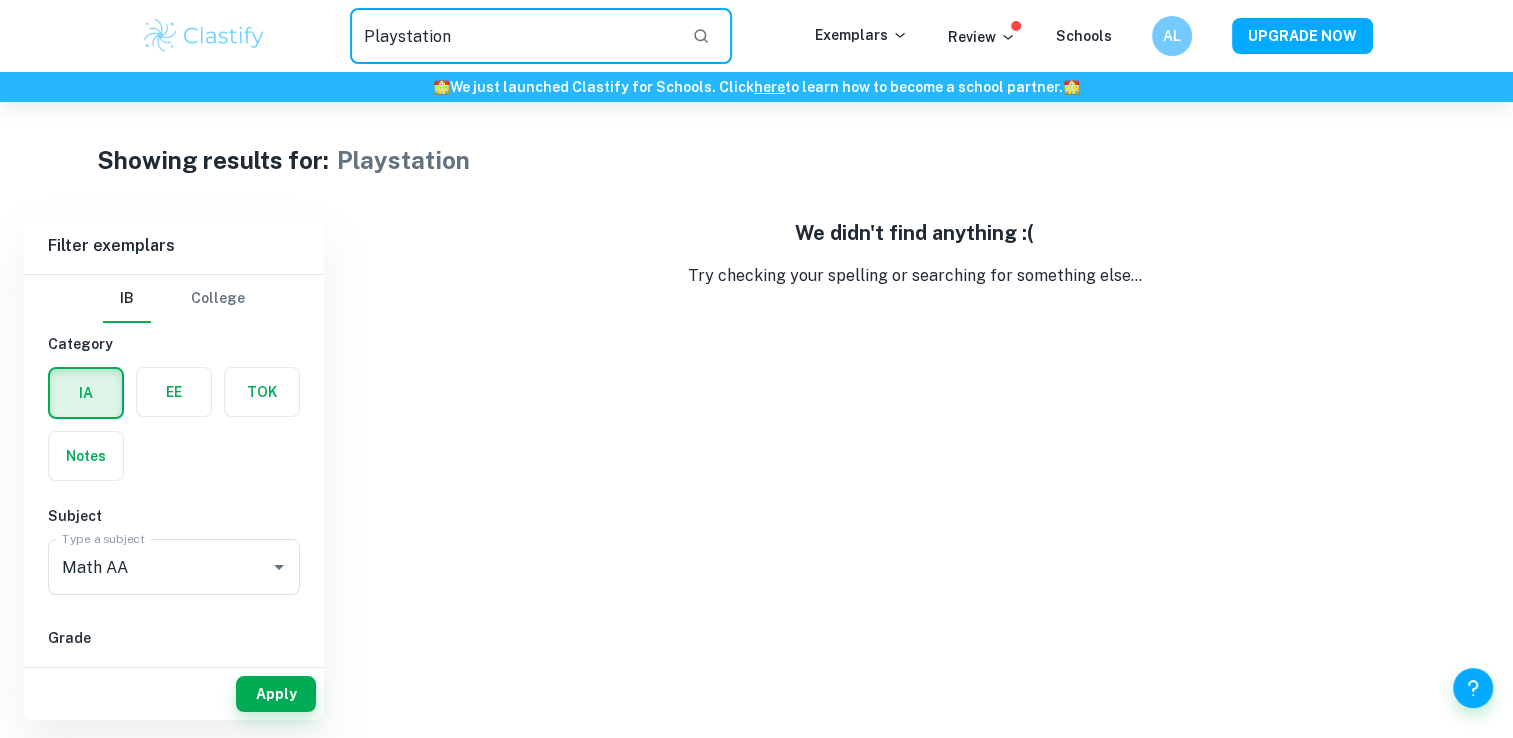 click on "Playstation" at bounding box center (513, 36) 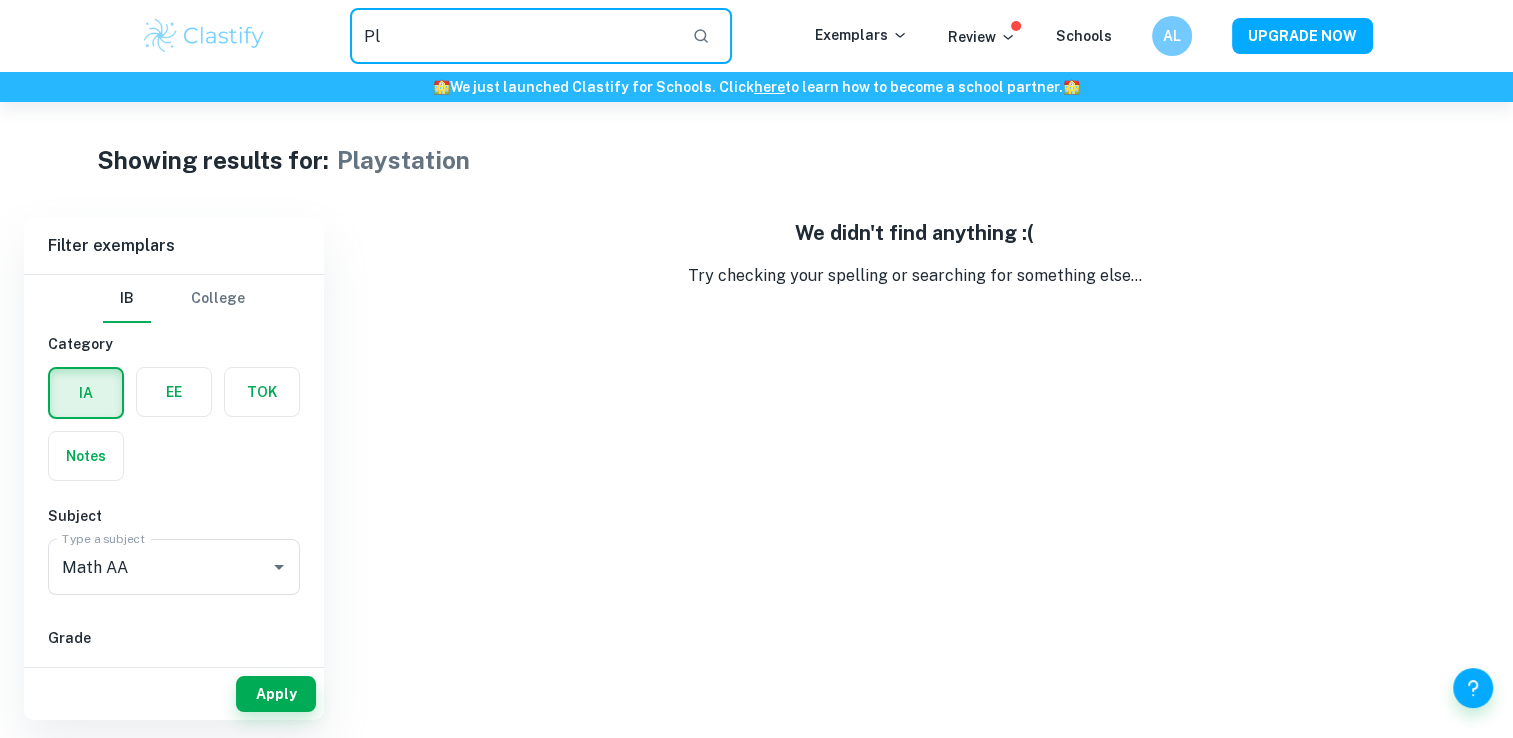 type on "P" 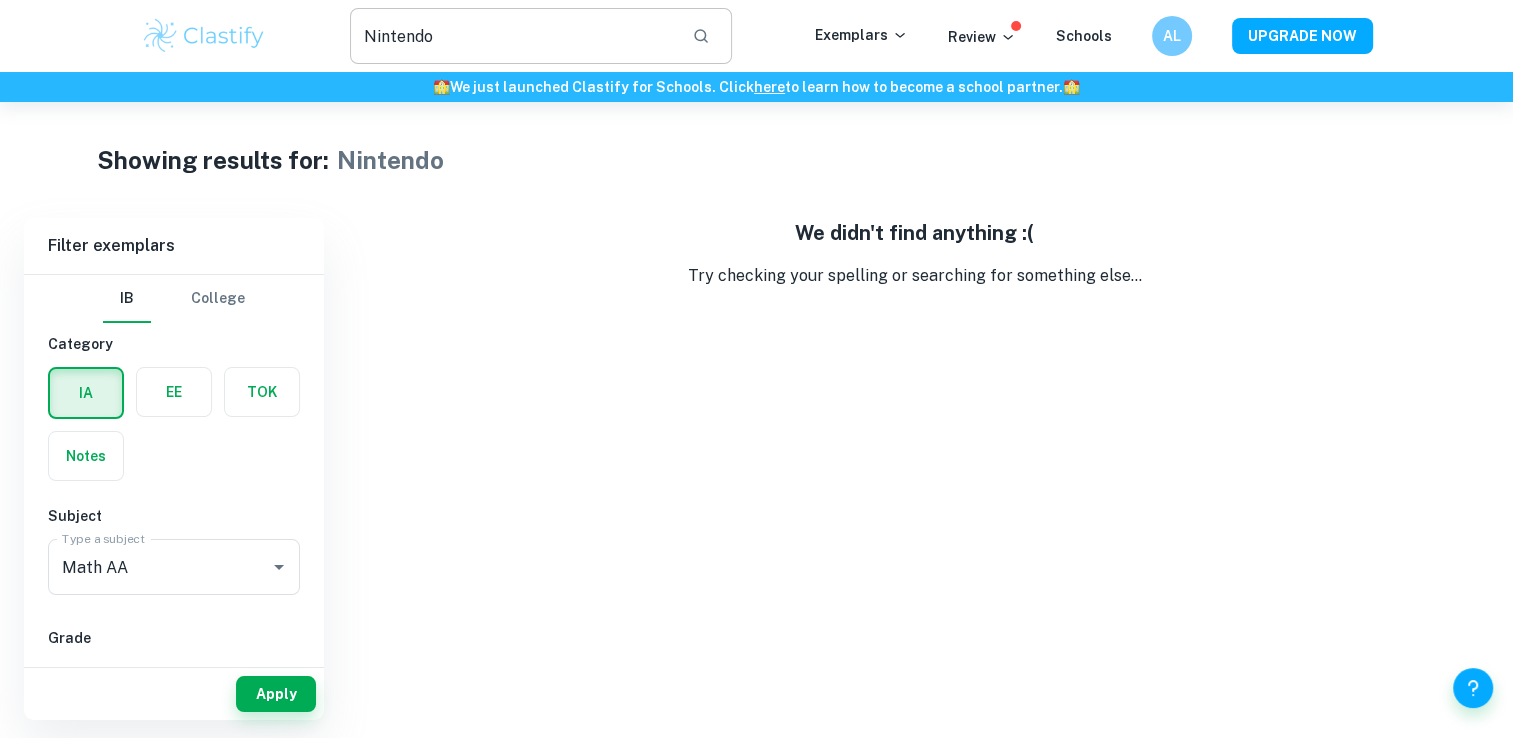 click on "Nintendo" at bounding box center (513, 36) 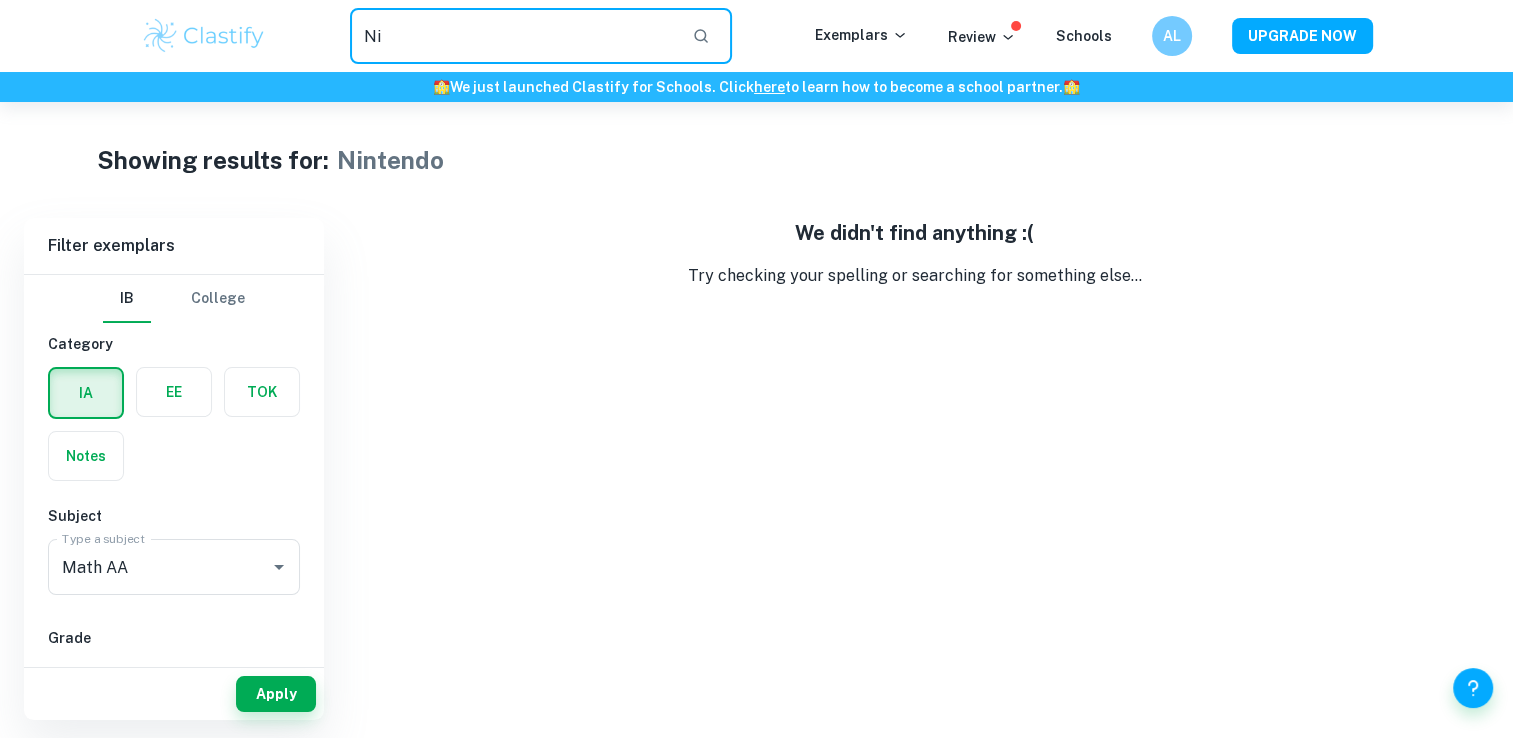 type on "N" 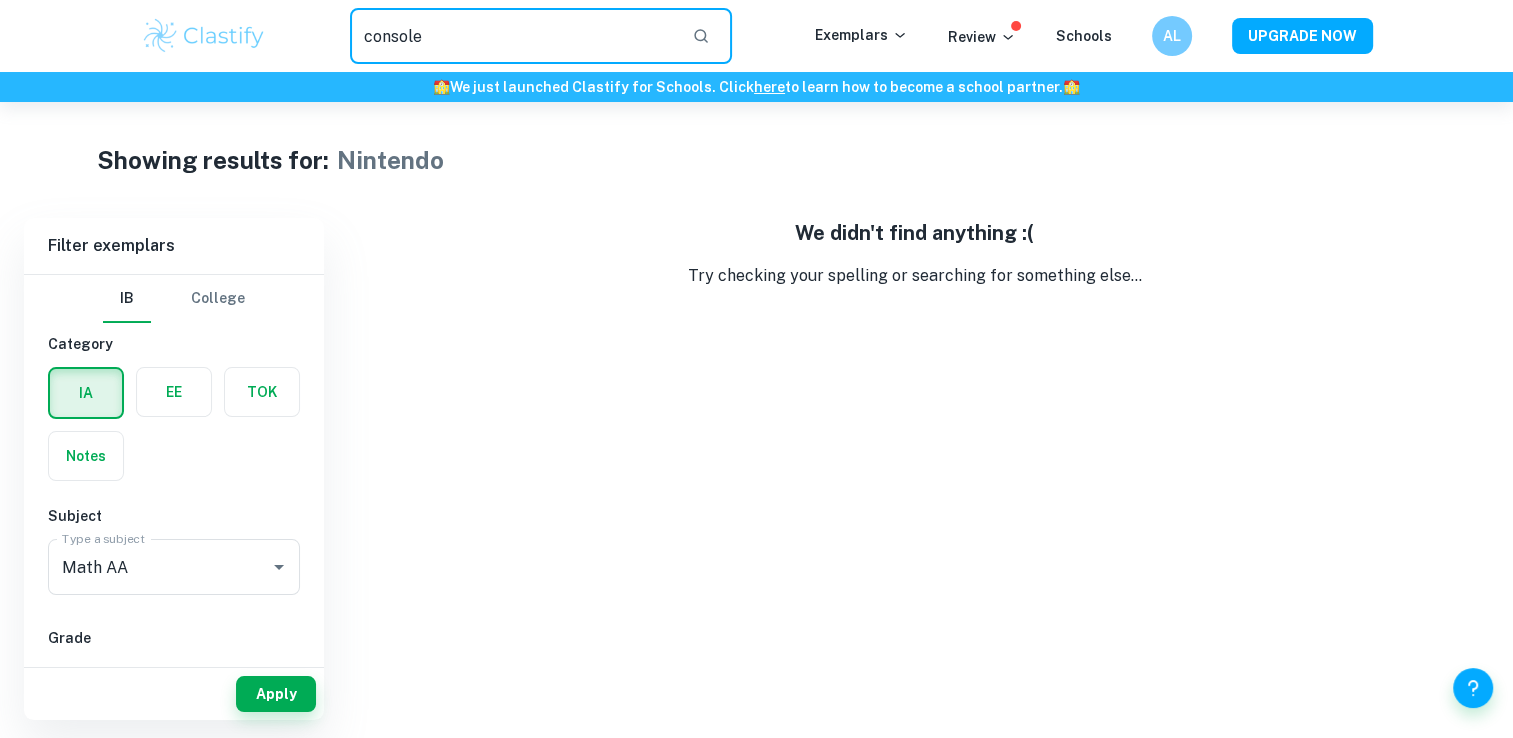 type on "console" 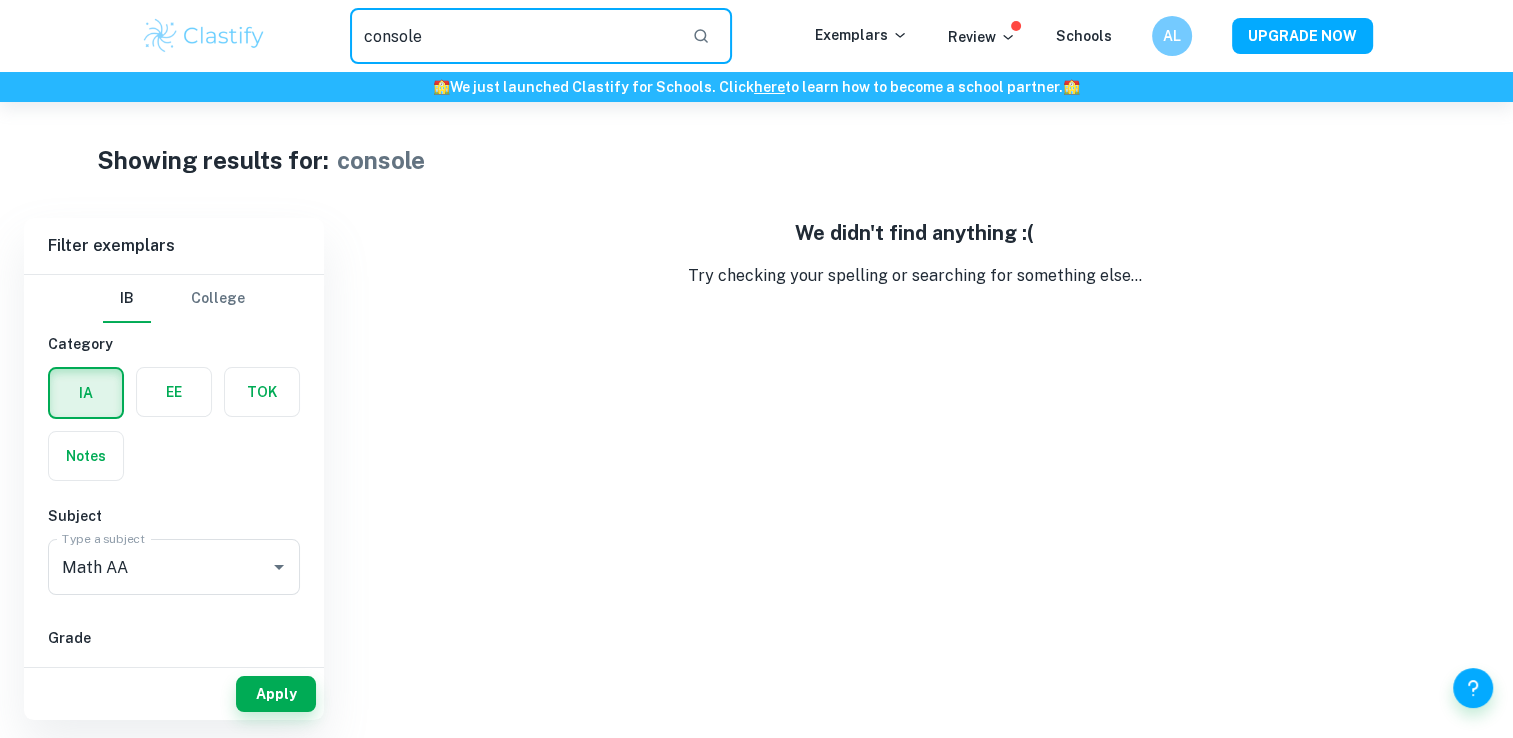 drag, startPoint x: 580, startPoint y: 30, endPoint x: 345, endPoint y: 34, distance: 235.03404 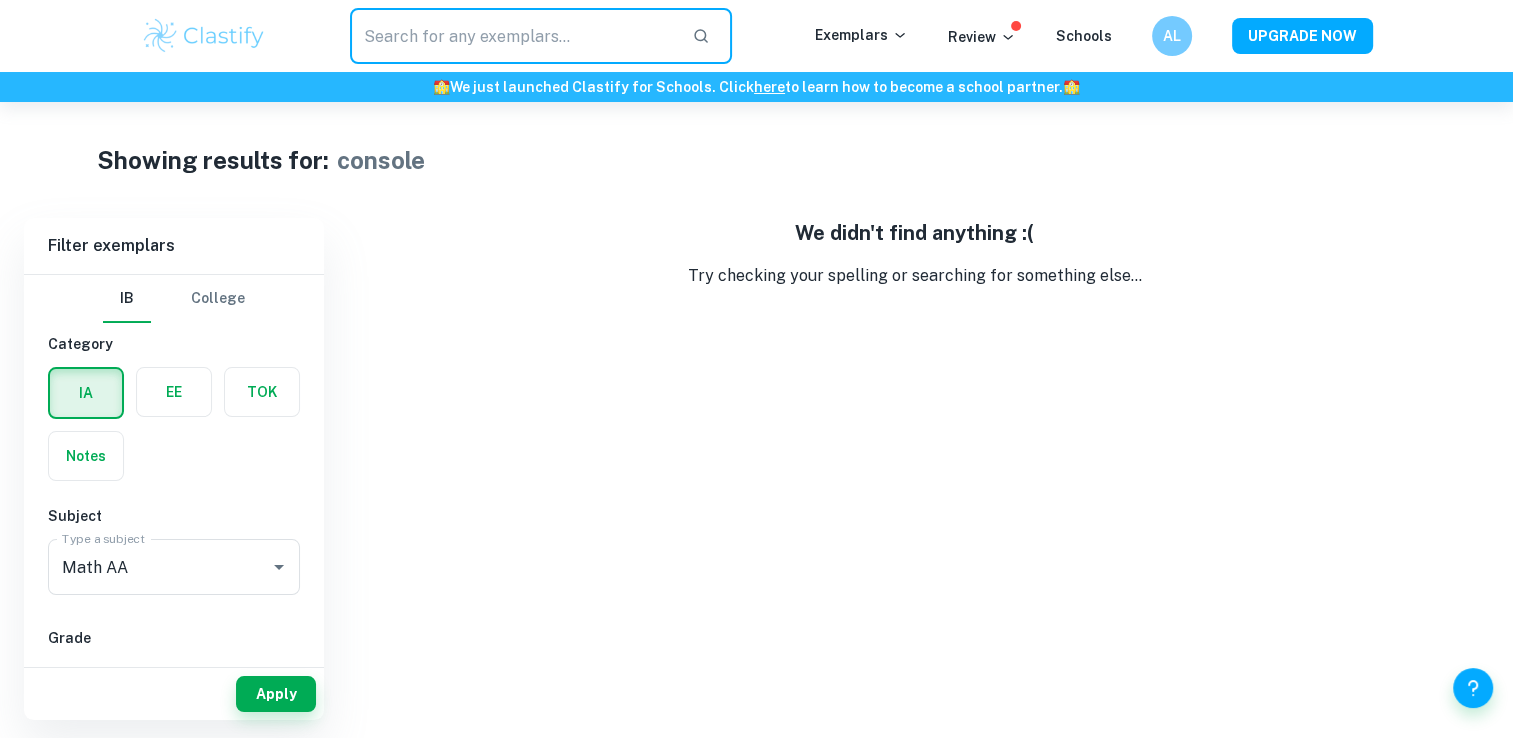 click 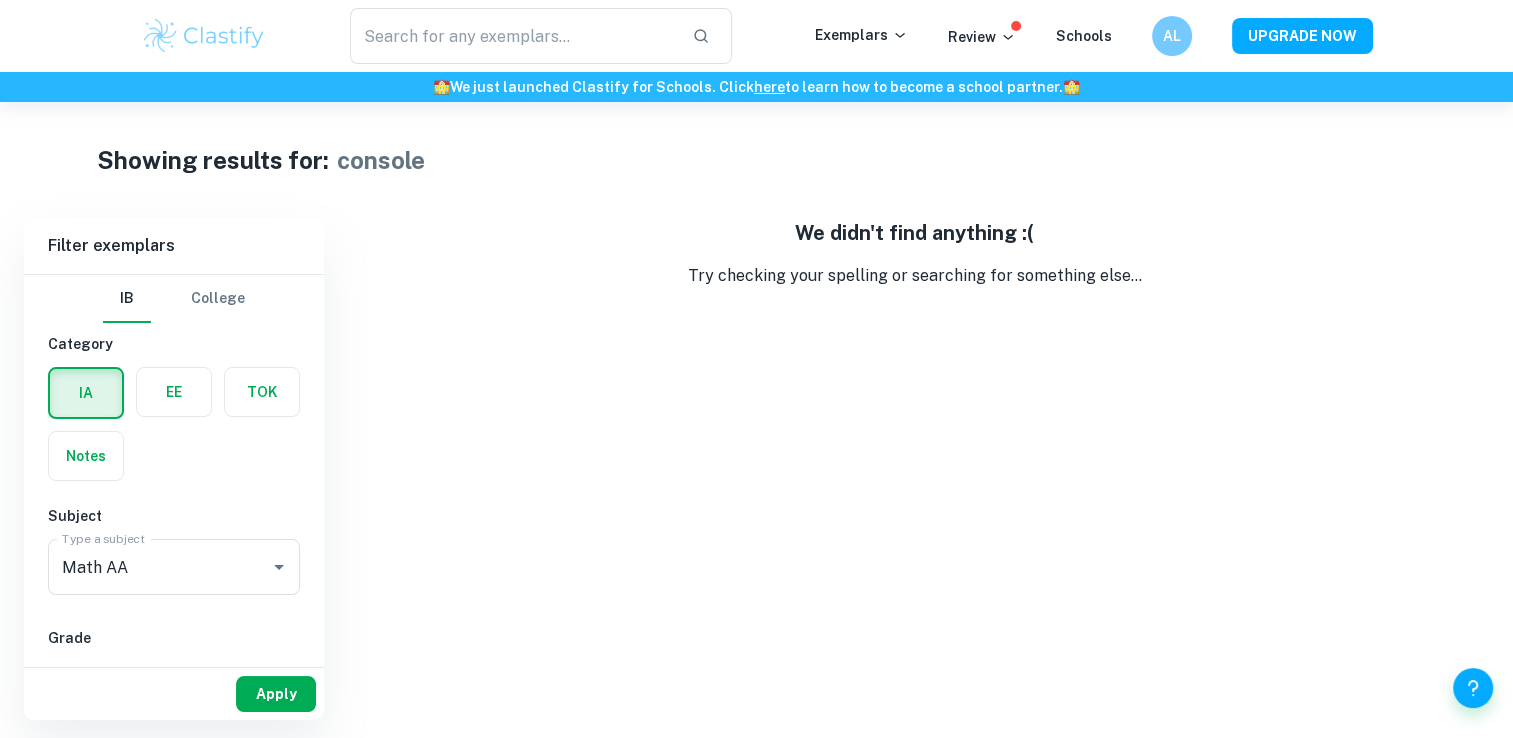 click on "Apply" at bounding box center (276, 694) 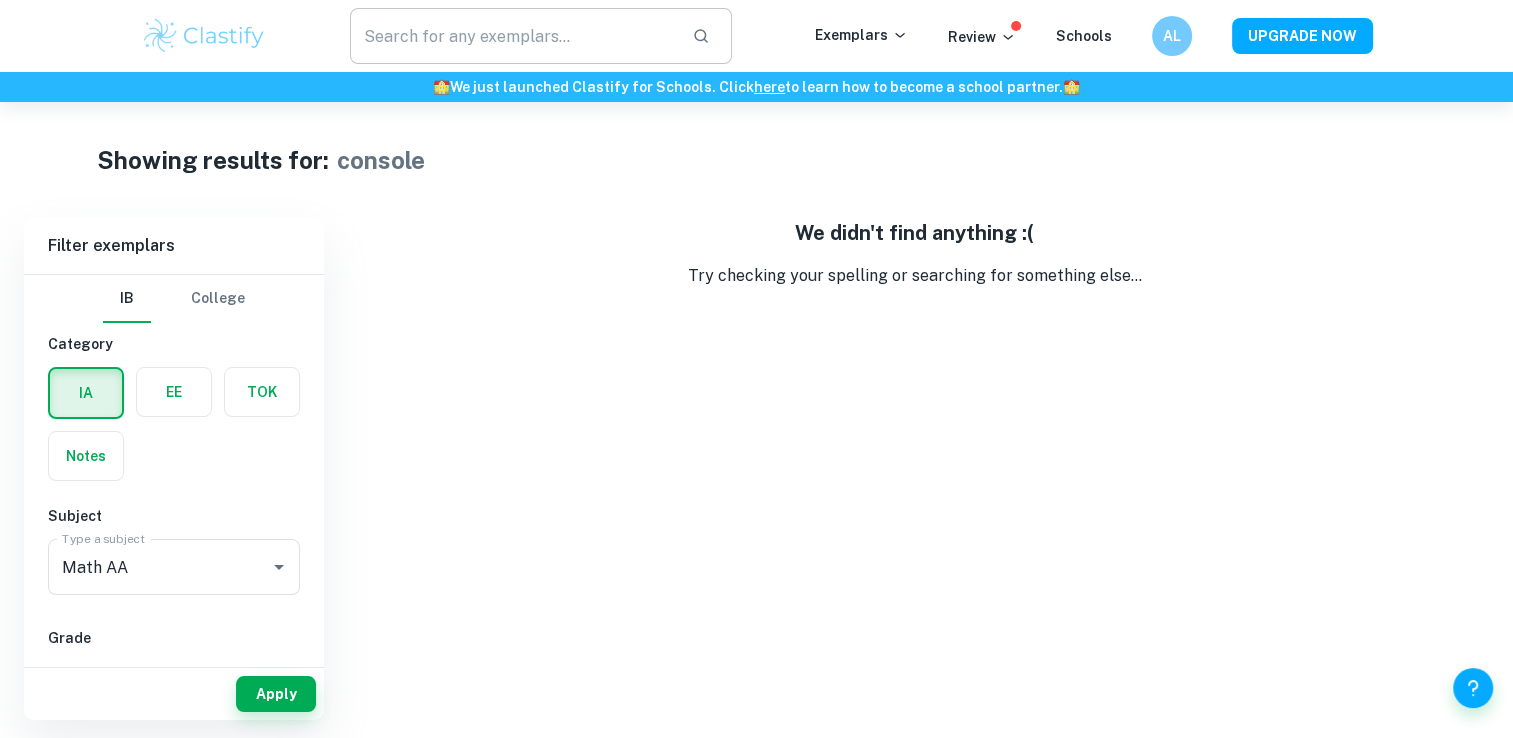 click at bounding box center (513, 36) 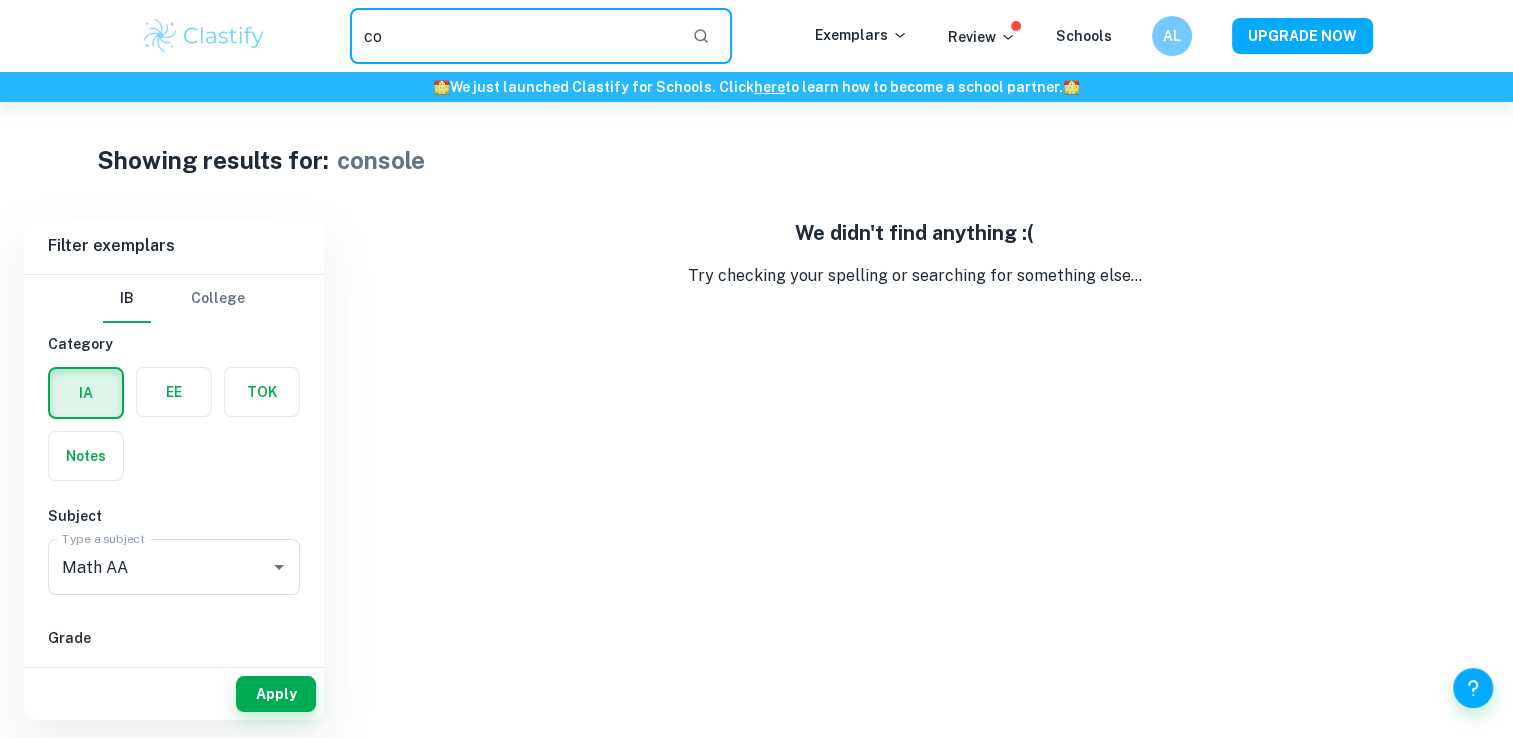 type on "c" 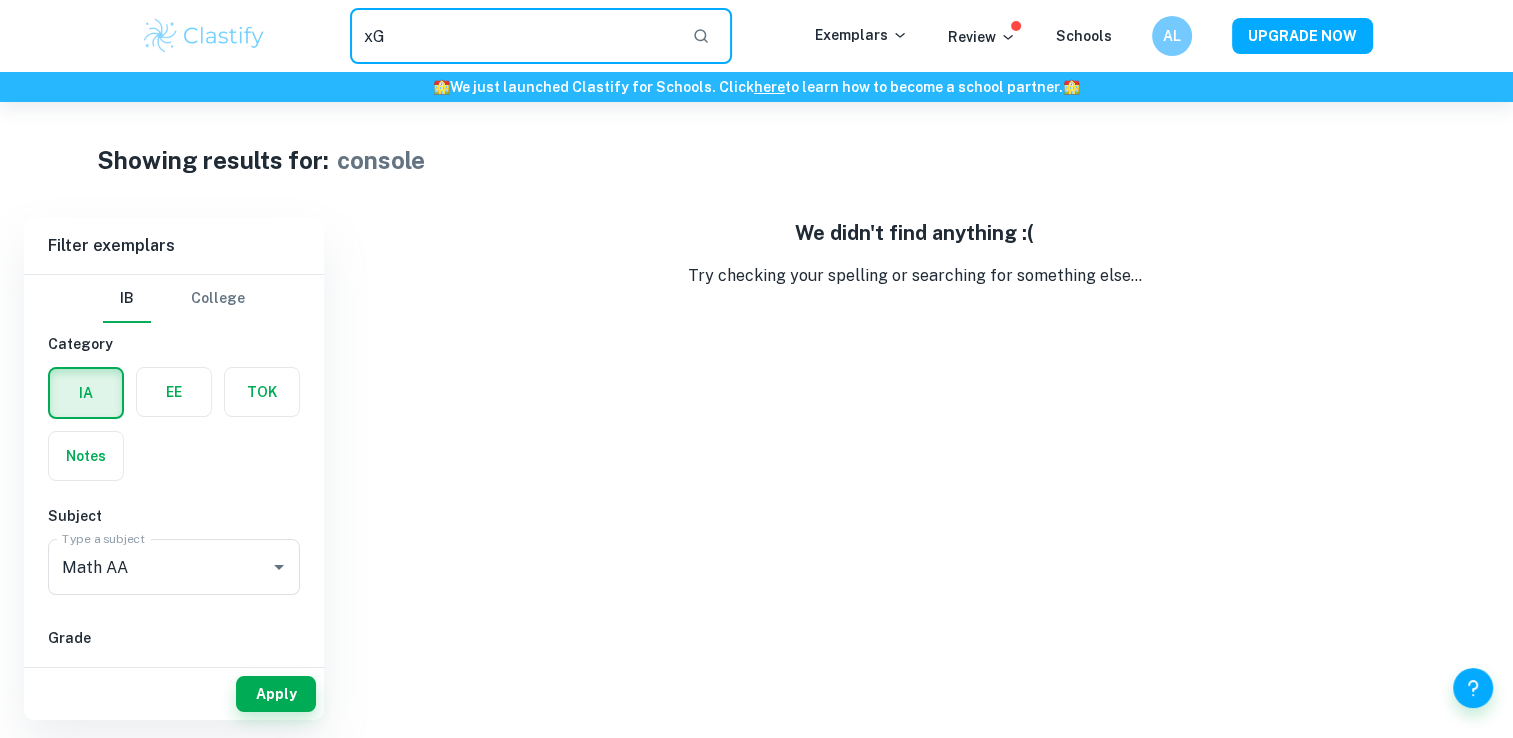 type on "xG" 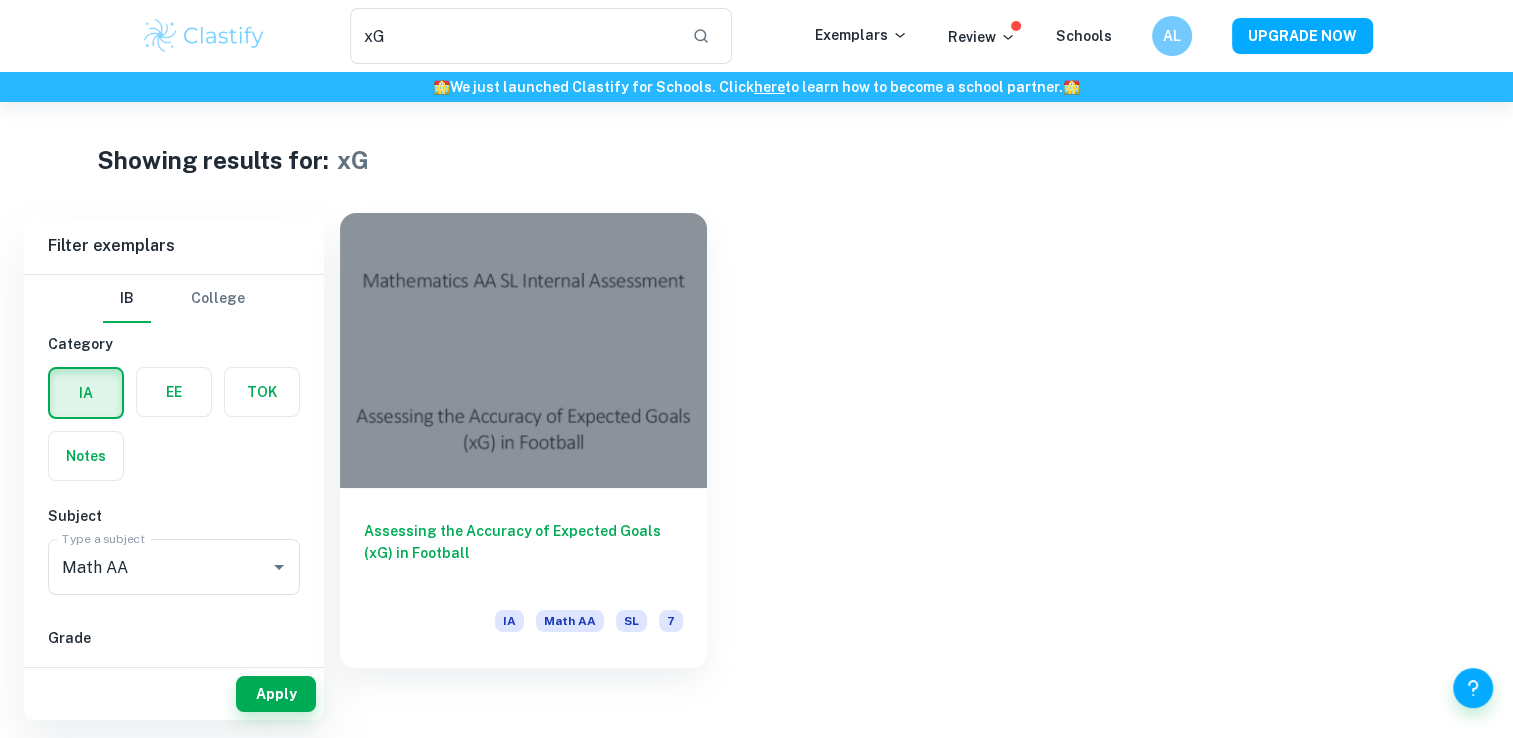click on "Assessing the Accuracy of Expected Goals (xG) in Football IA Math AA SL 7" at bounding box center [523, 578] 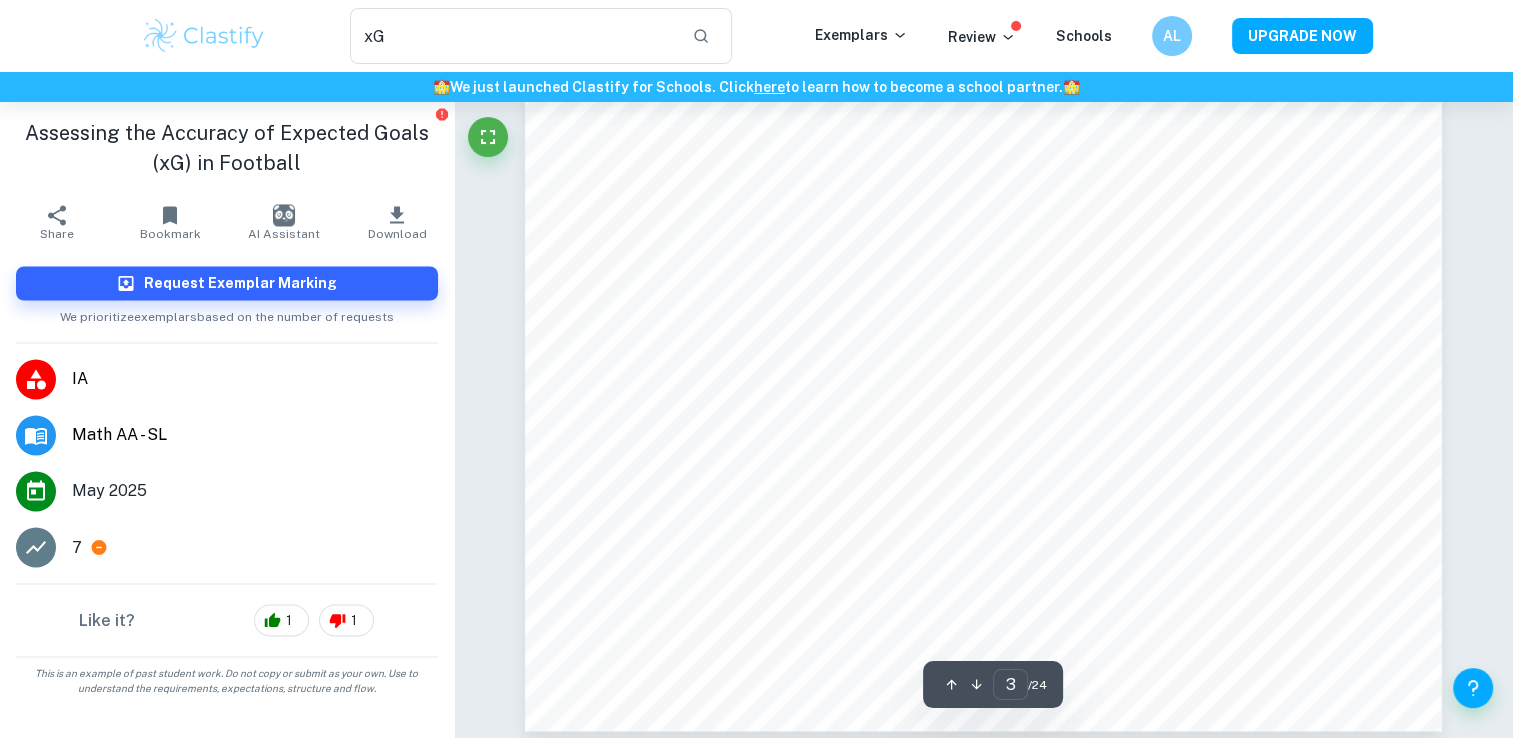 scroll, scrollTop: 3333, scrollLeft: 0, axis: vertical 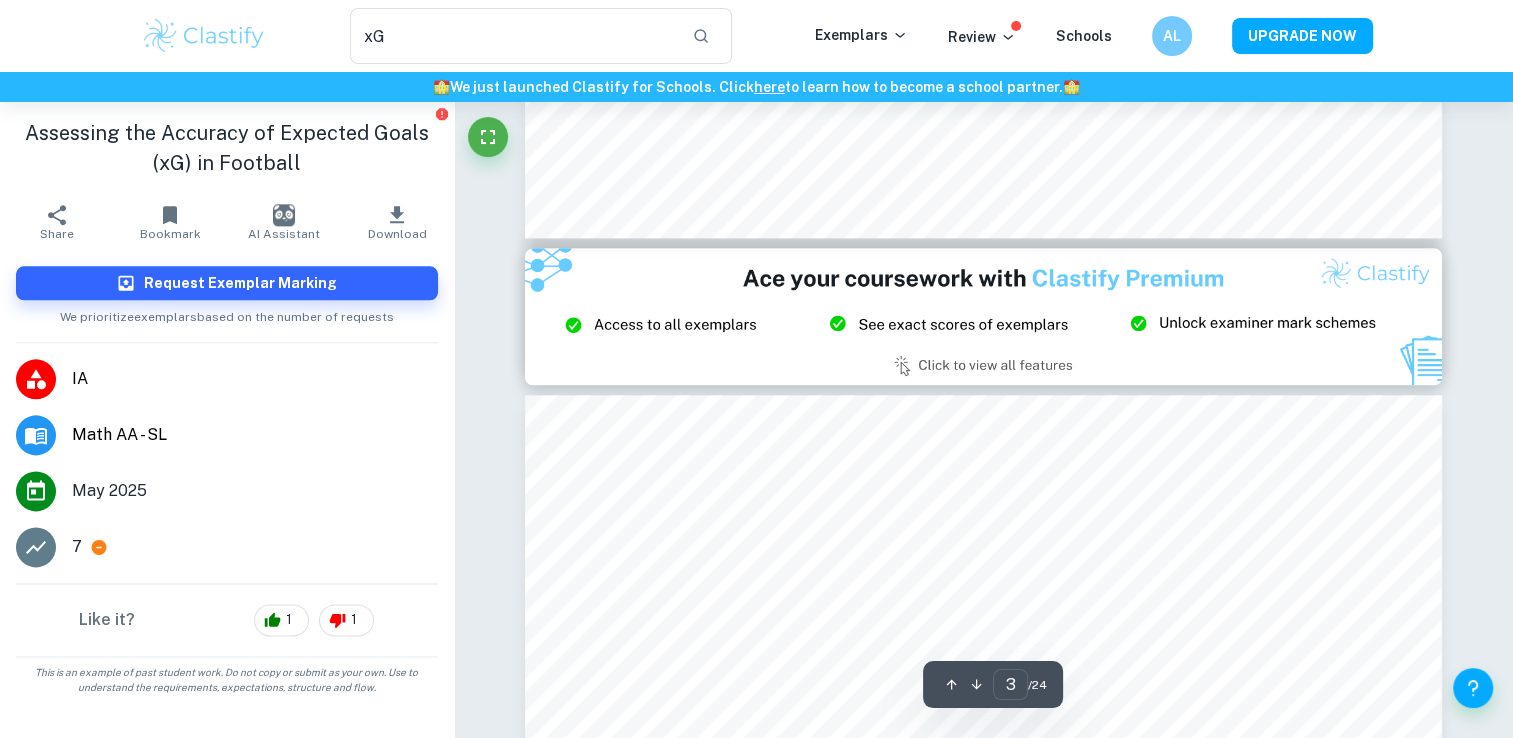 type on "2" 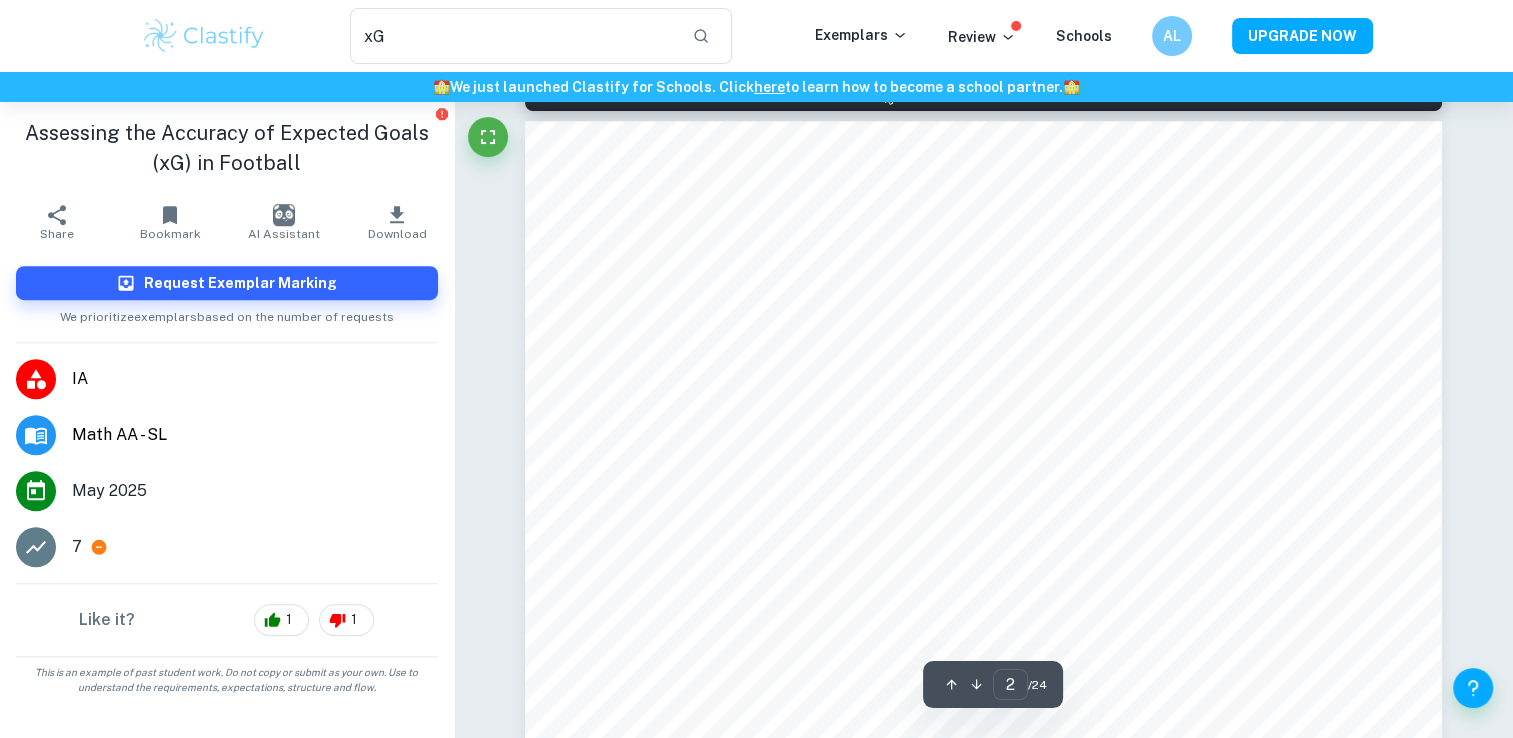 scroll, scrollTop: 1333, scrollLeft: 0, axis: vertical 